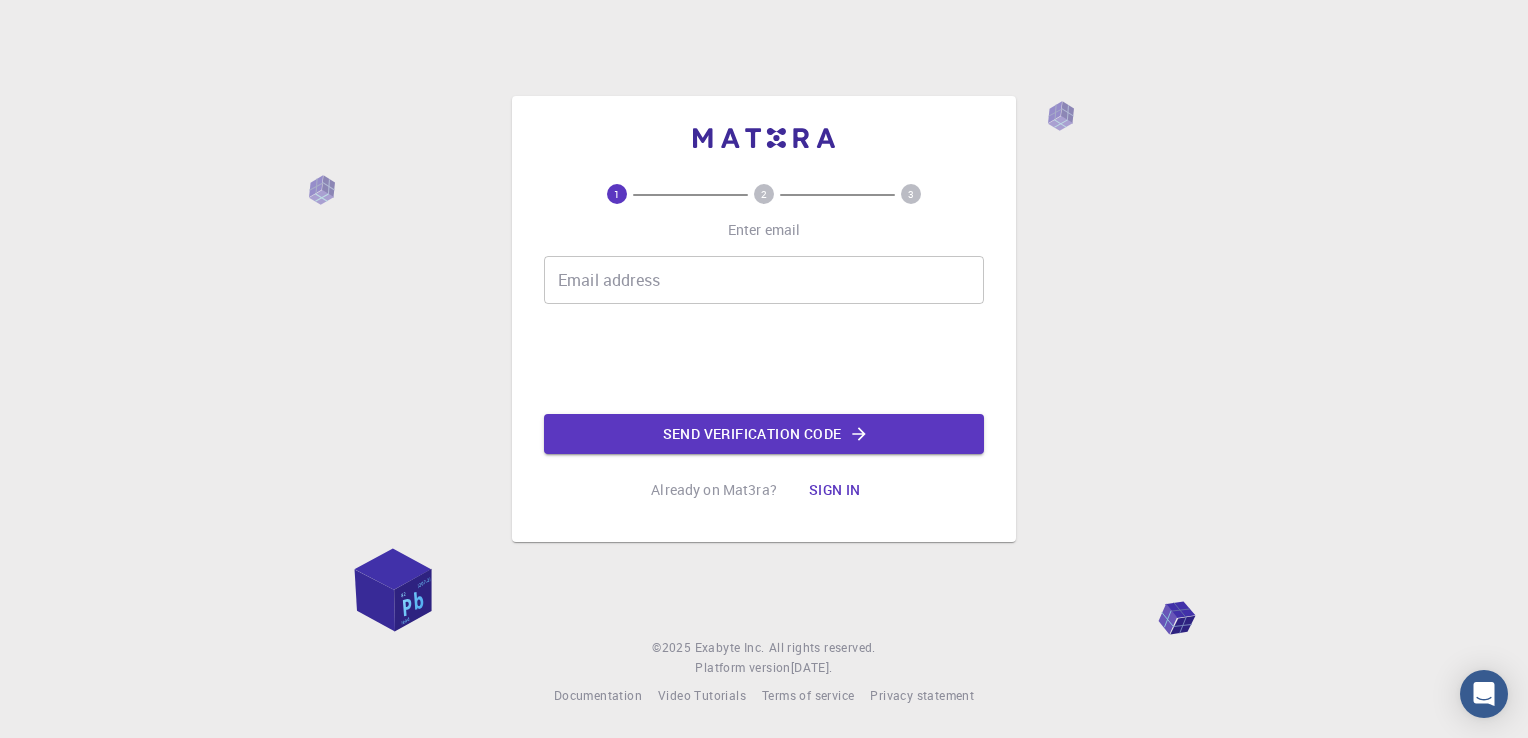 scroll, scrollTop: 0, scrollLeft: 0, axis: both 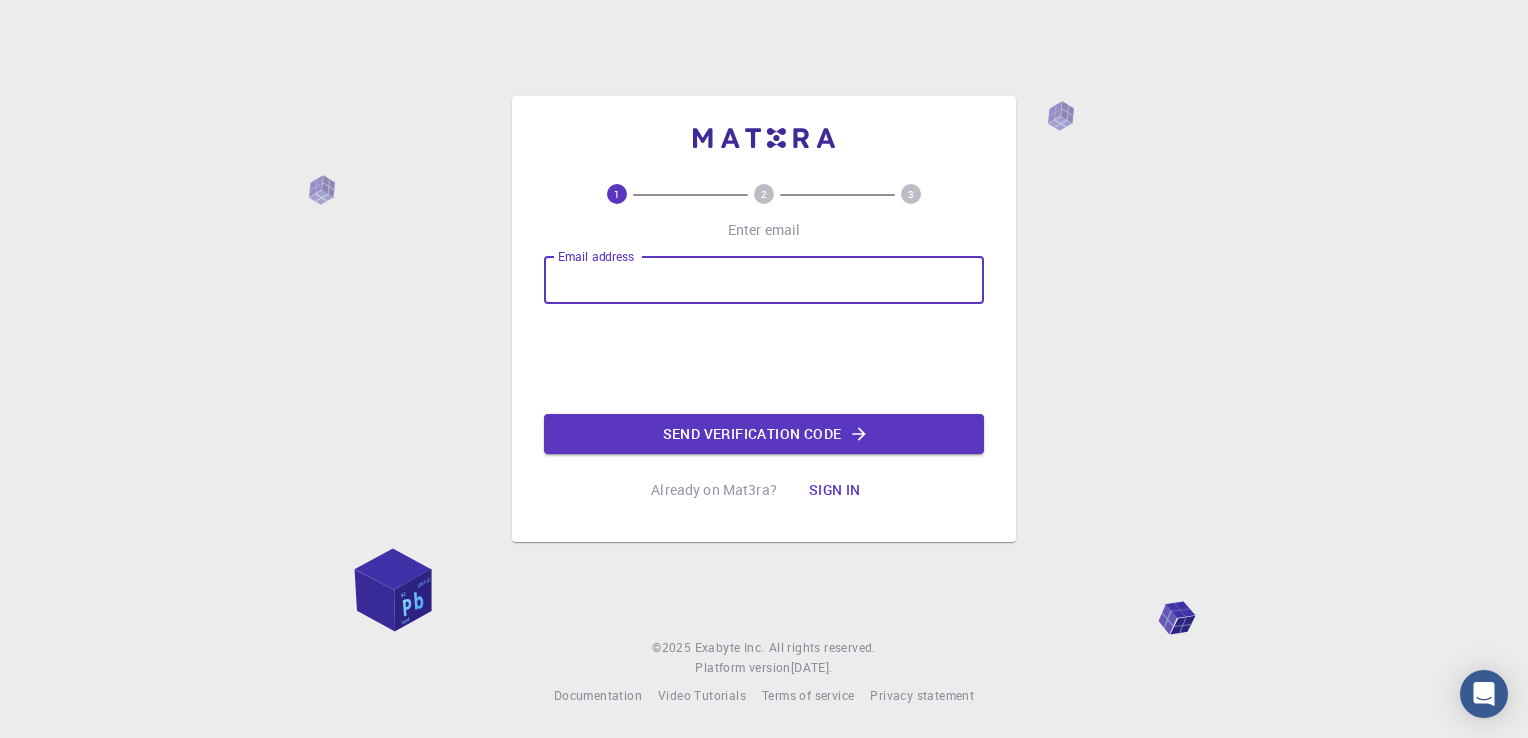click on "Email address" at bounding box center (764, 280) 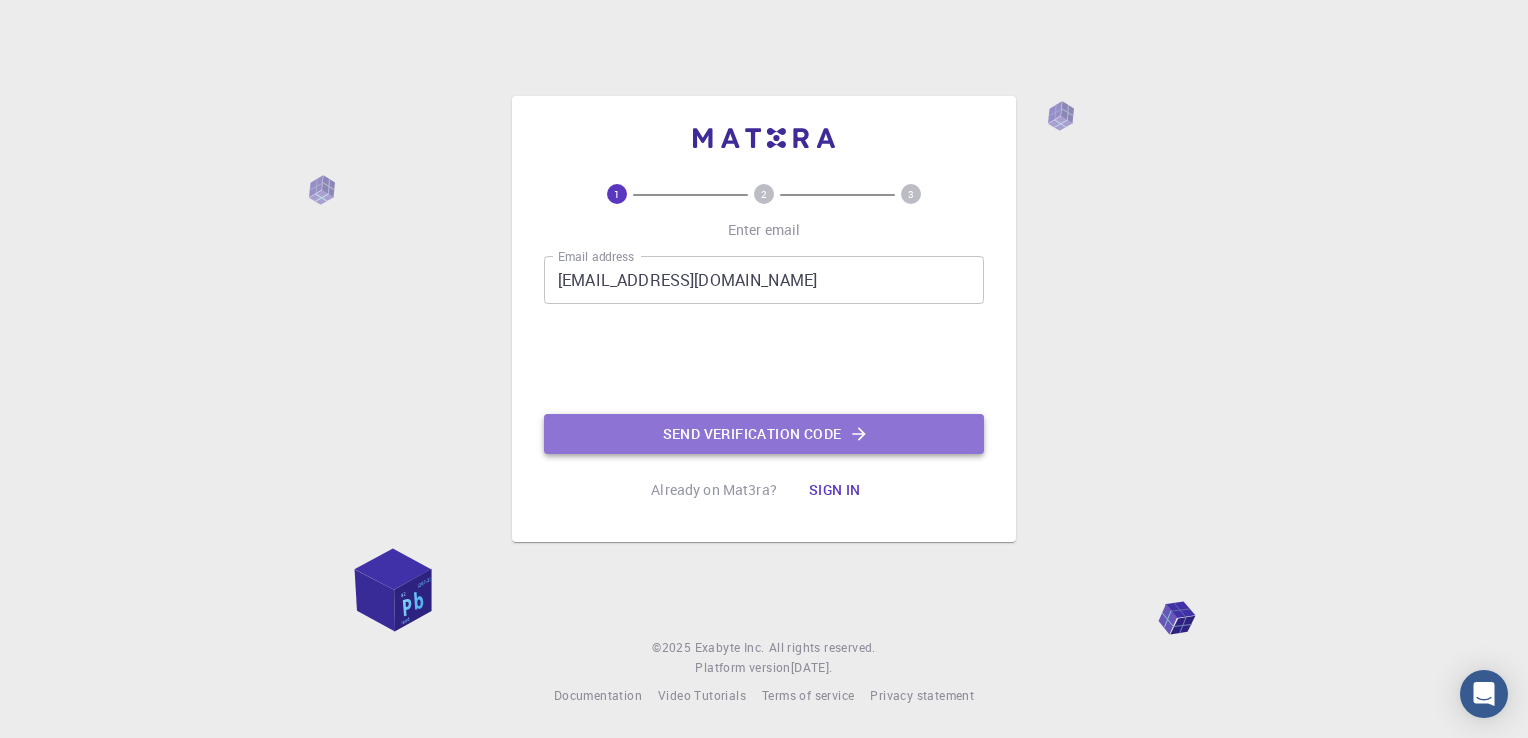 click on "Send verification code" 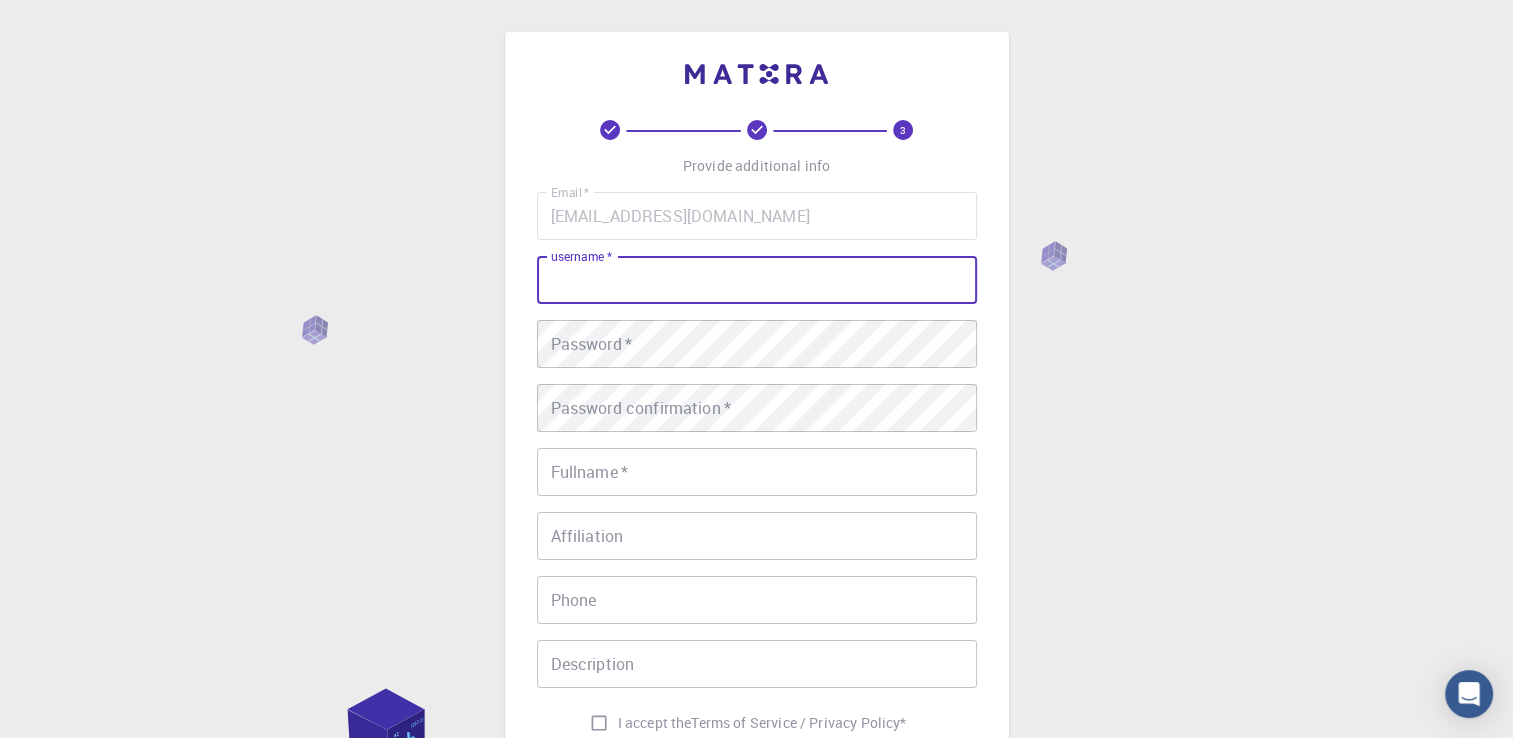 click on "username   *" at bounding box center (757, 280) 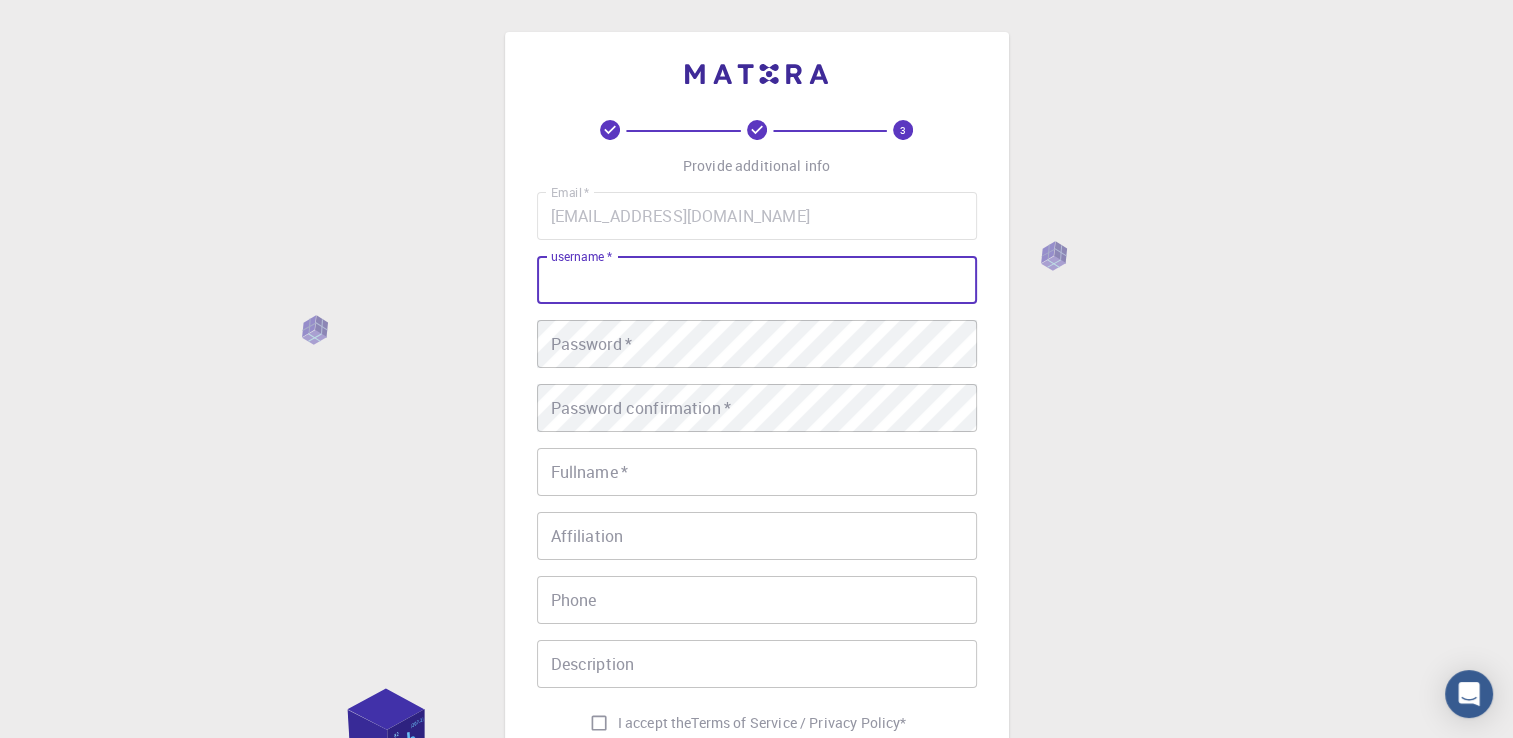 type on "gt" 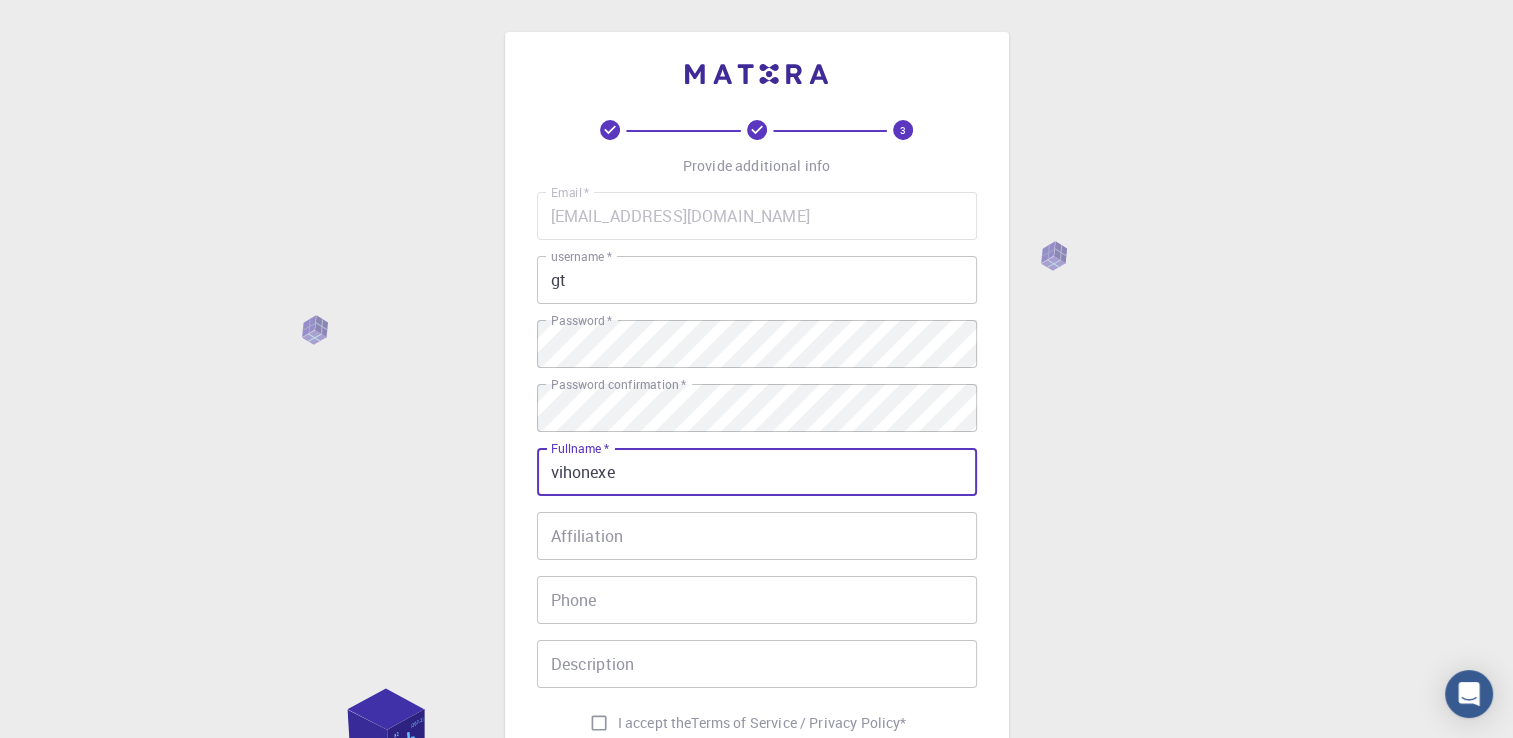 type on "vihonexe" 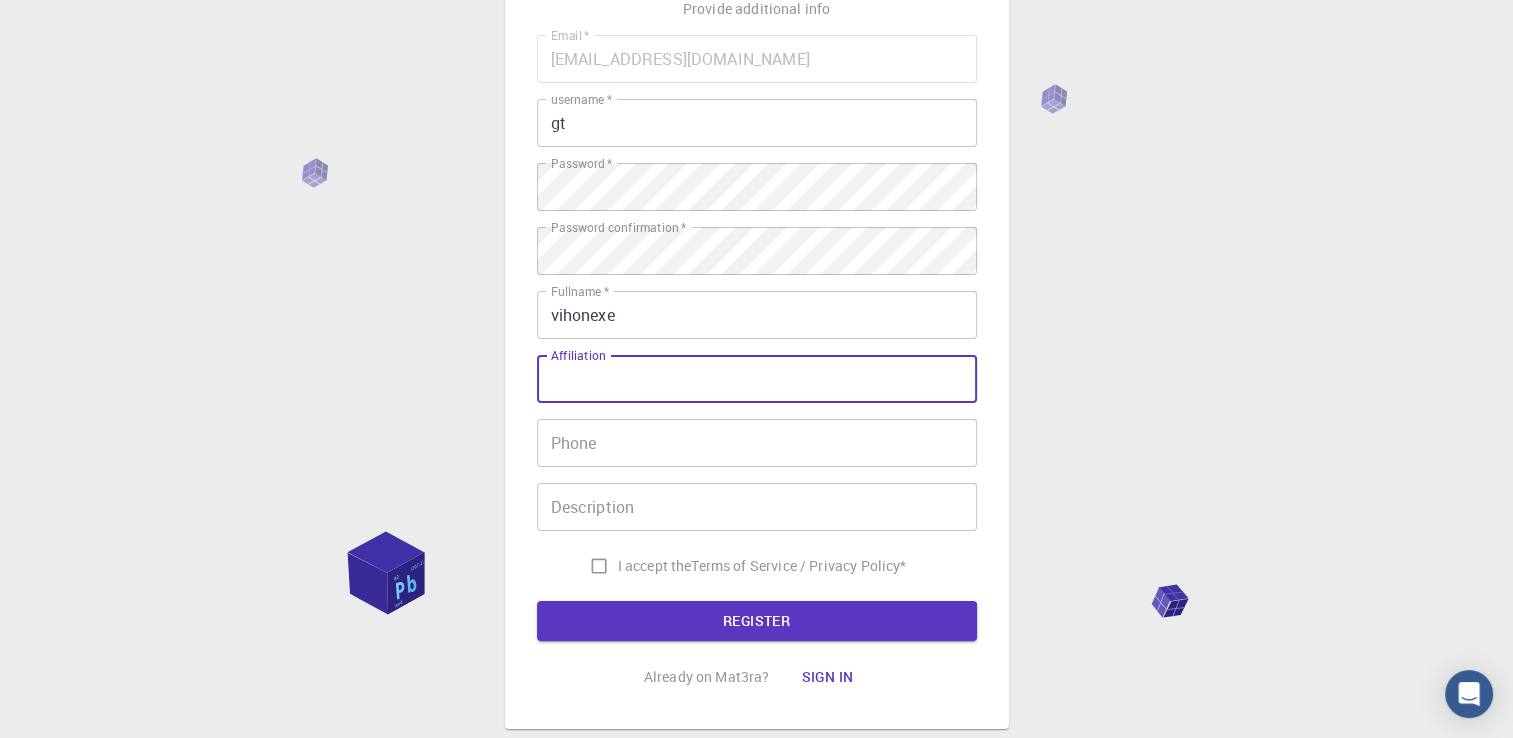 scroll, scrollTop: 152, scrollLeft: 0, axis: vertical 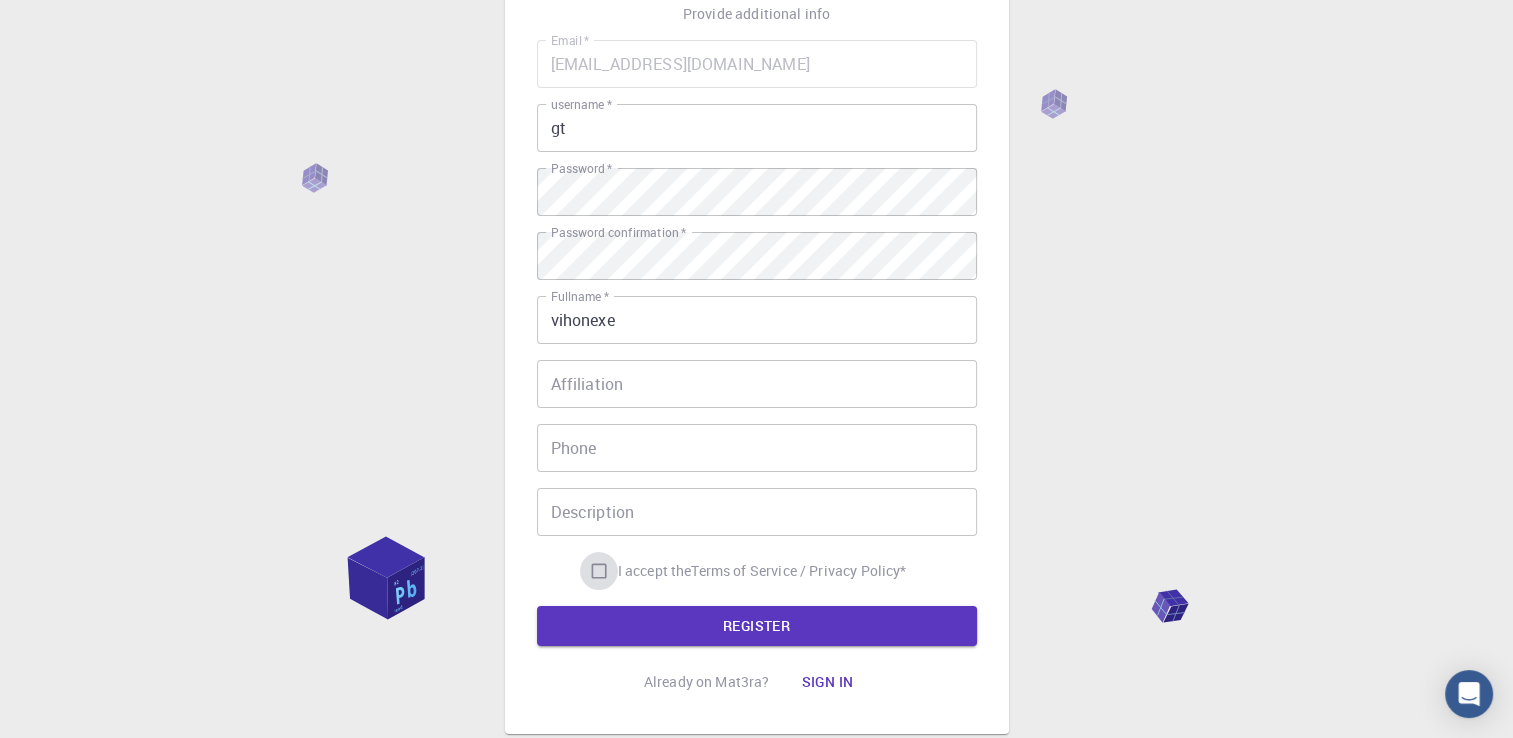 click on "I accept the  Terms of Service / Privacy Policy  *" at bounding box center (599, 571) 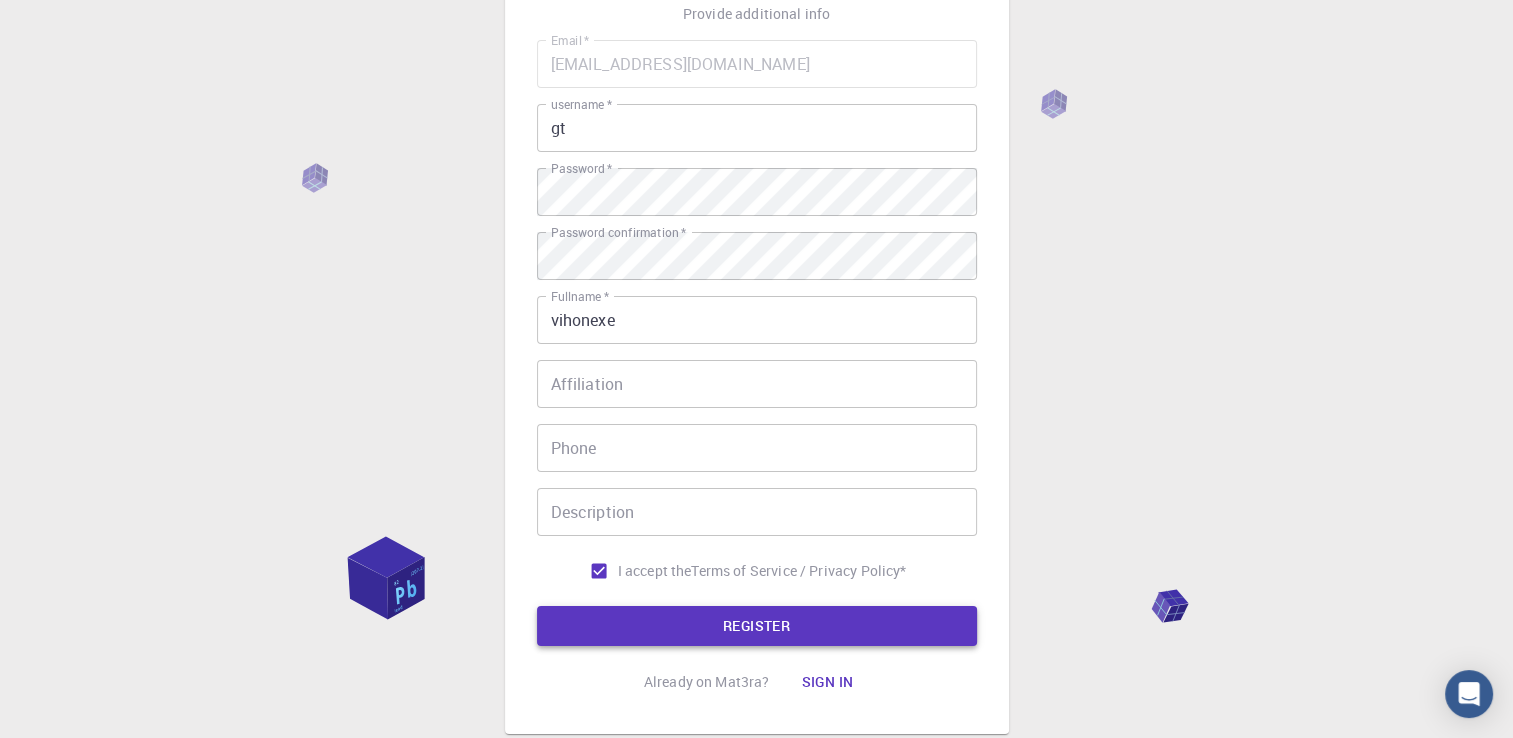 click on "REGISTER" at bounding box center [757, 626] 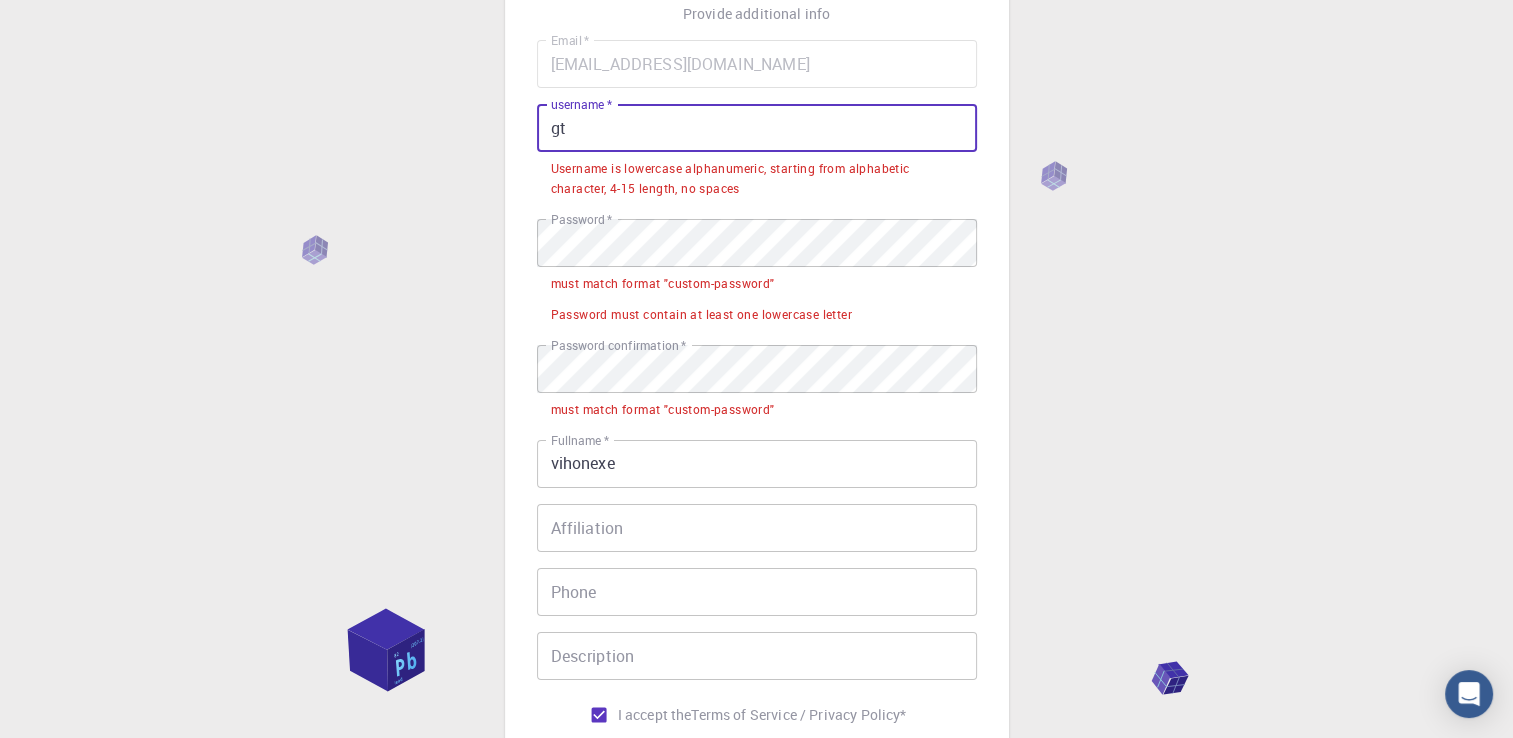 click on "gt" at bounding box center [757, 128] 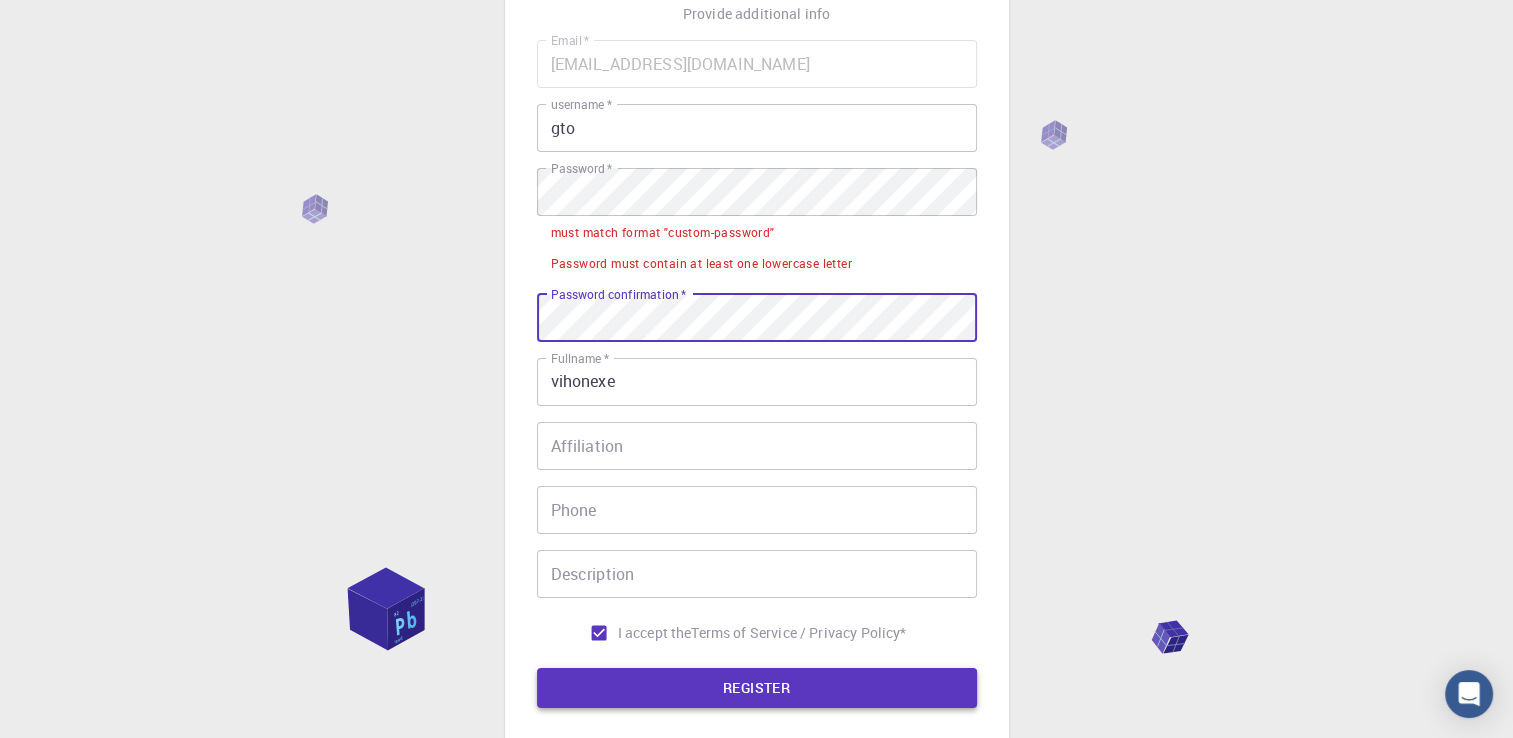 click on "REGISTER" at bounding box center [757, 688] 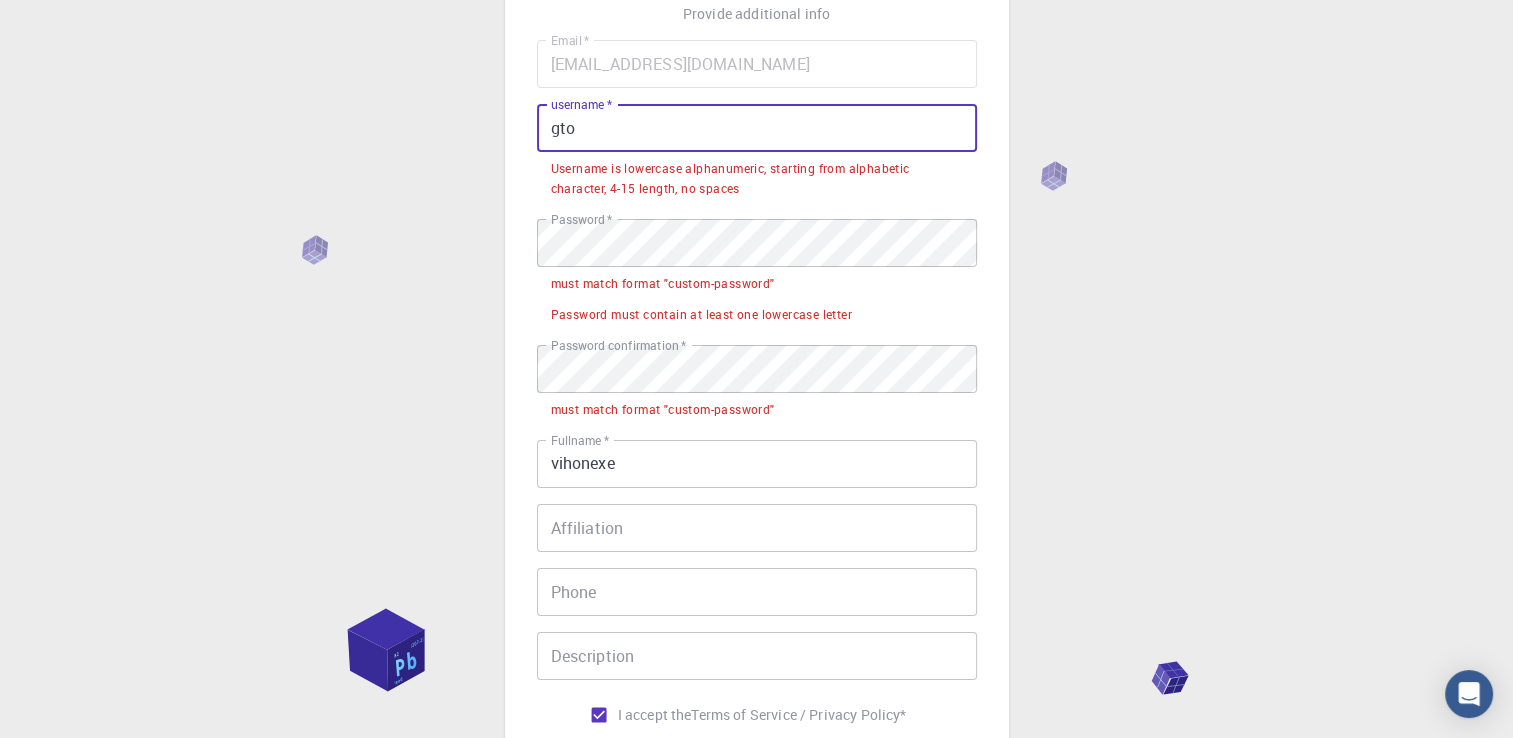 click on "gto" at bounding box center (757, 128) 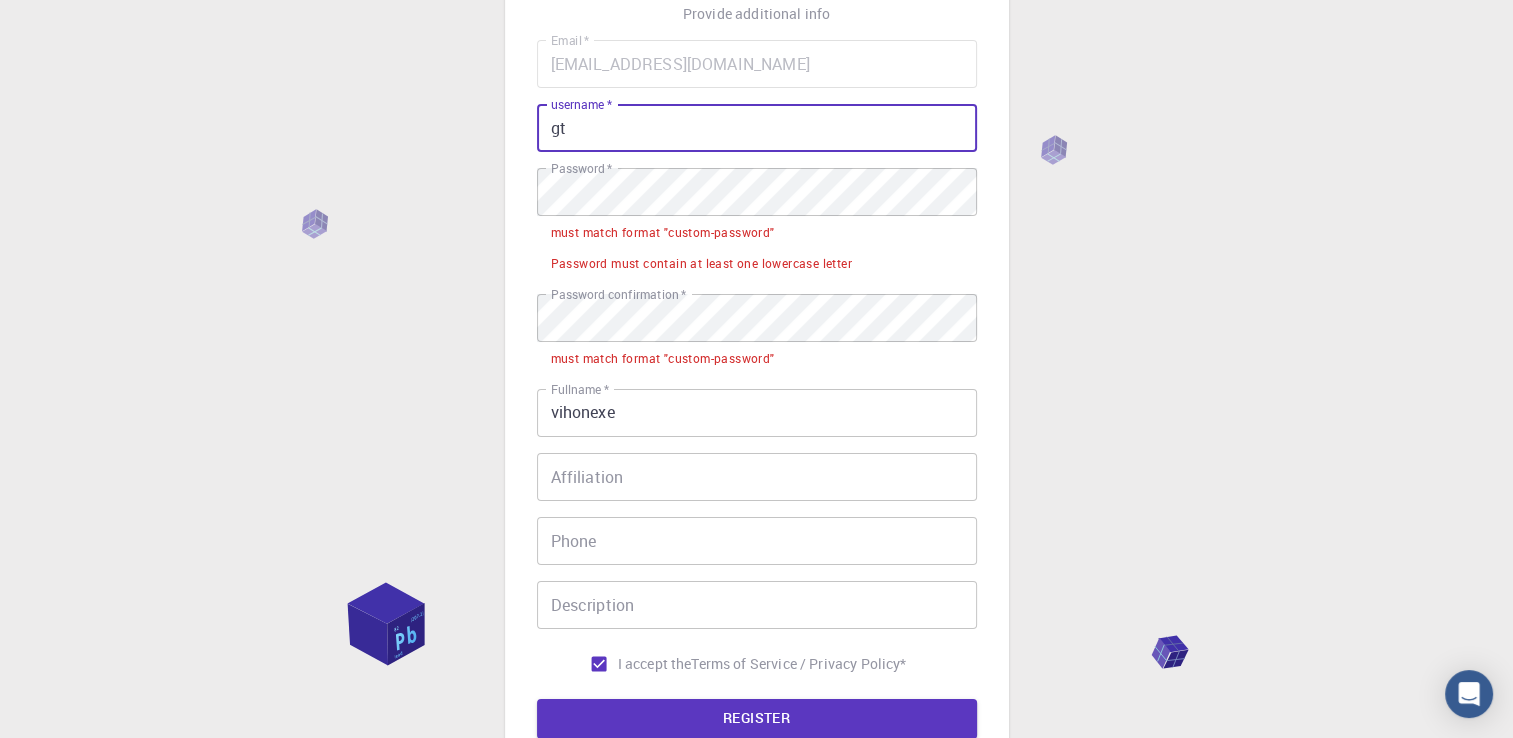 type on "g" 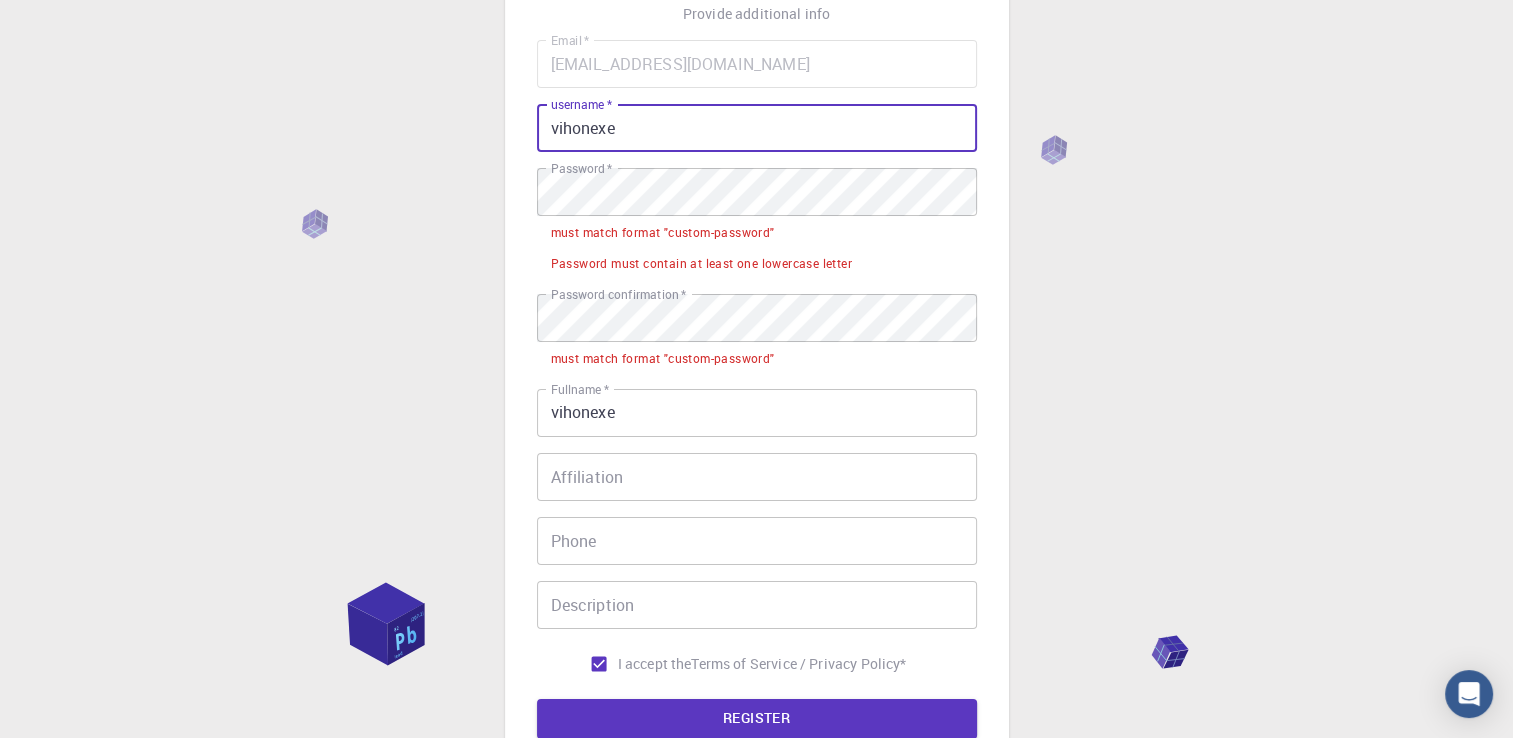 type on "vihonexe" 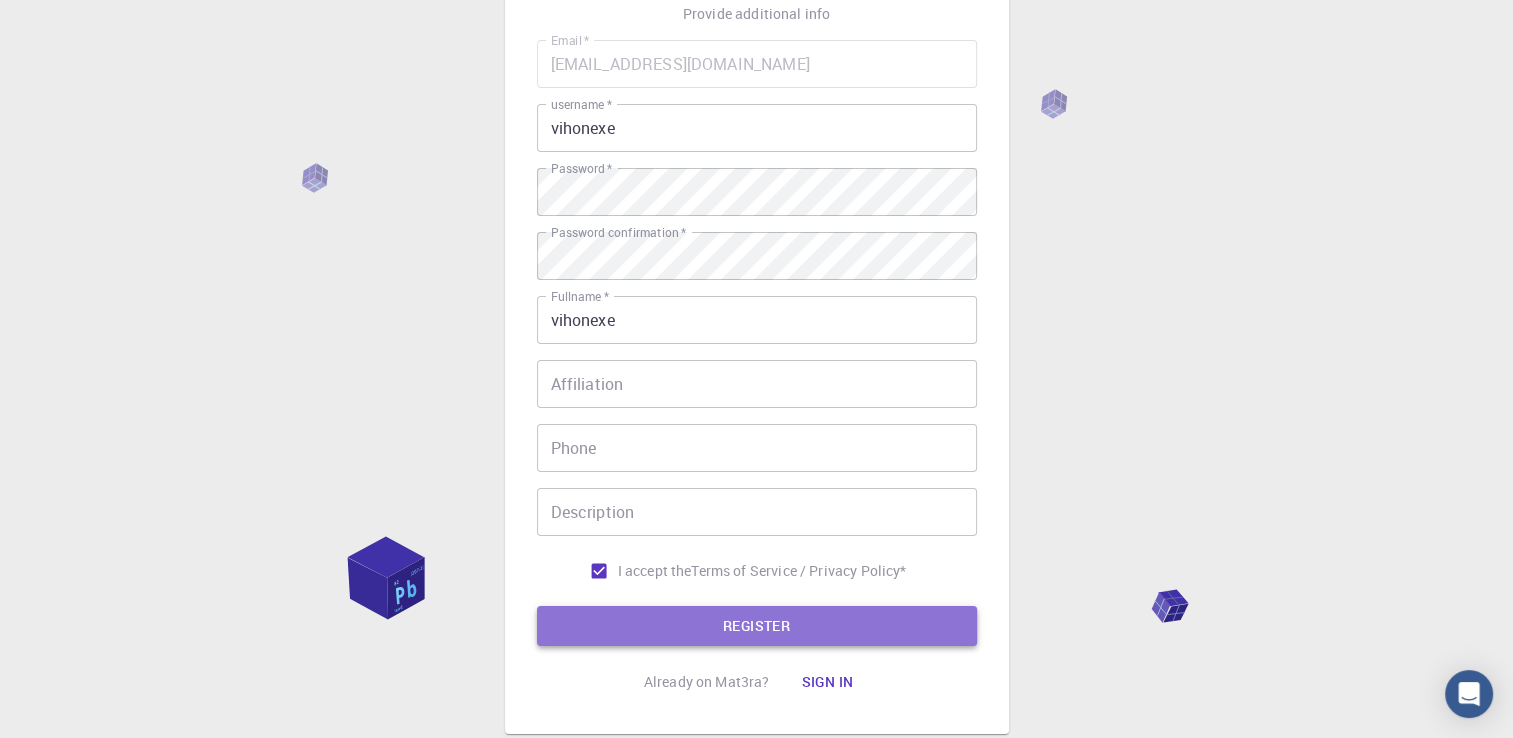 click on "REGISTER" at bounding box center [757, 626] 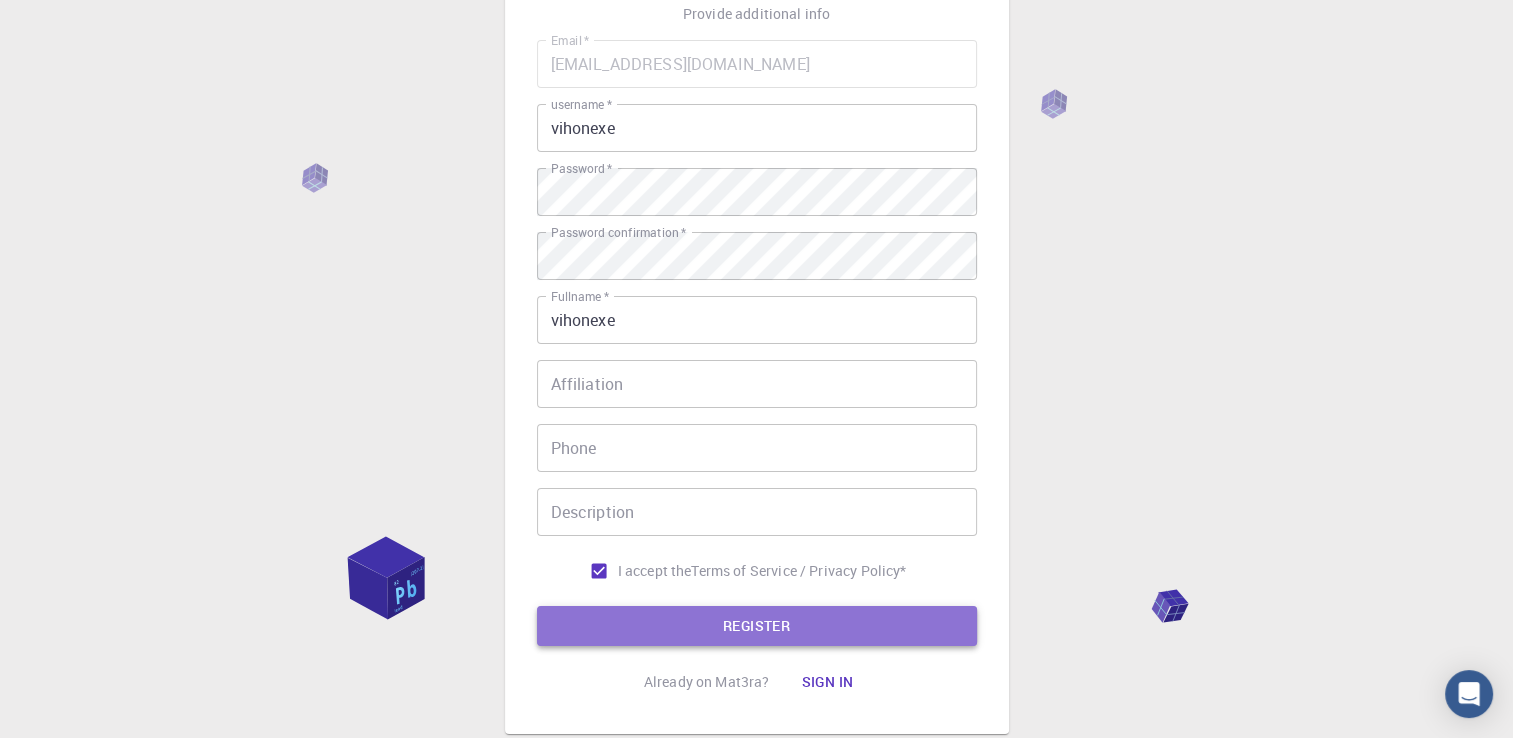 click on "REGISTER" at bounding box center [757, 626] 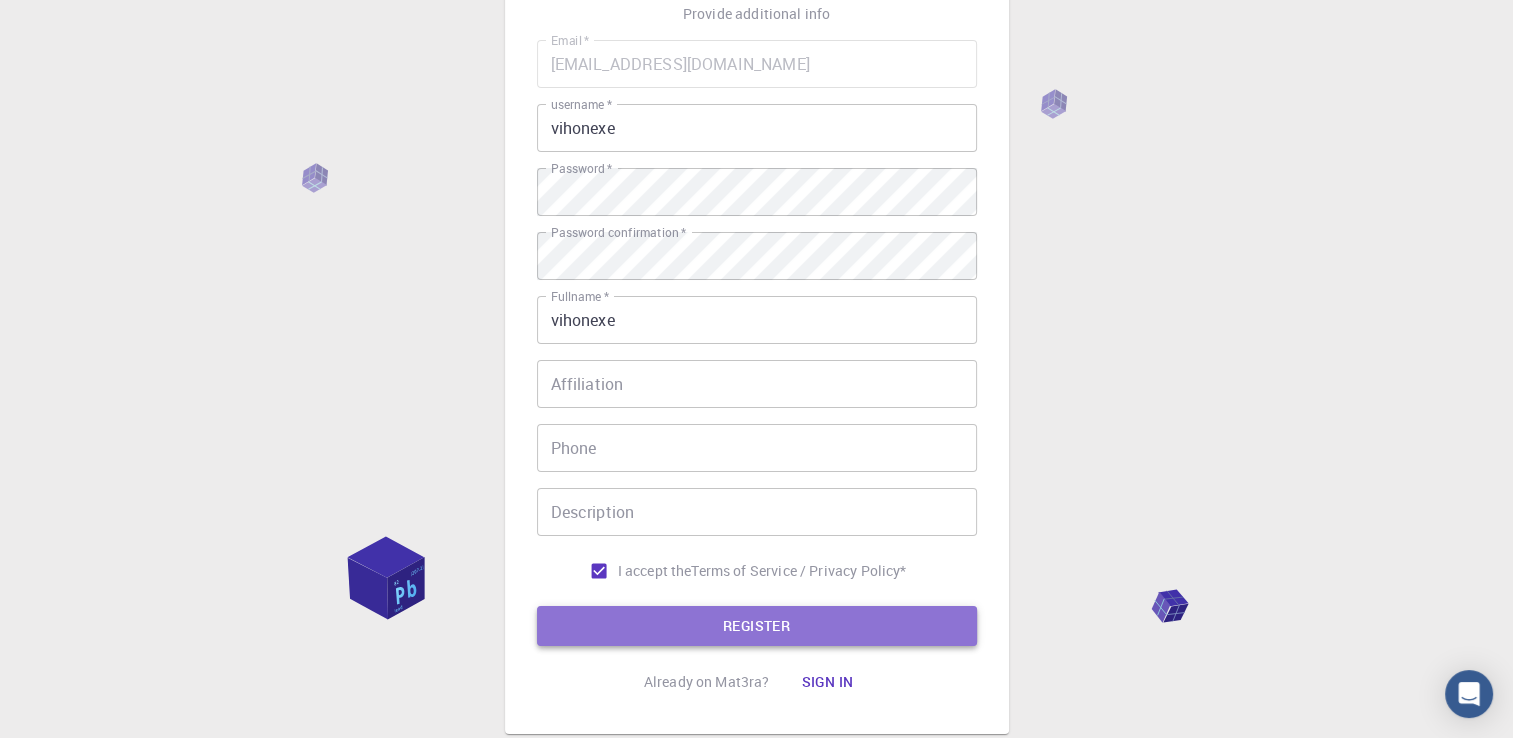 click on "REGISTER" at bounding box center [757, 626] 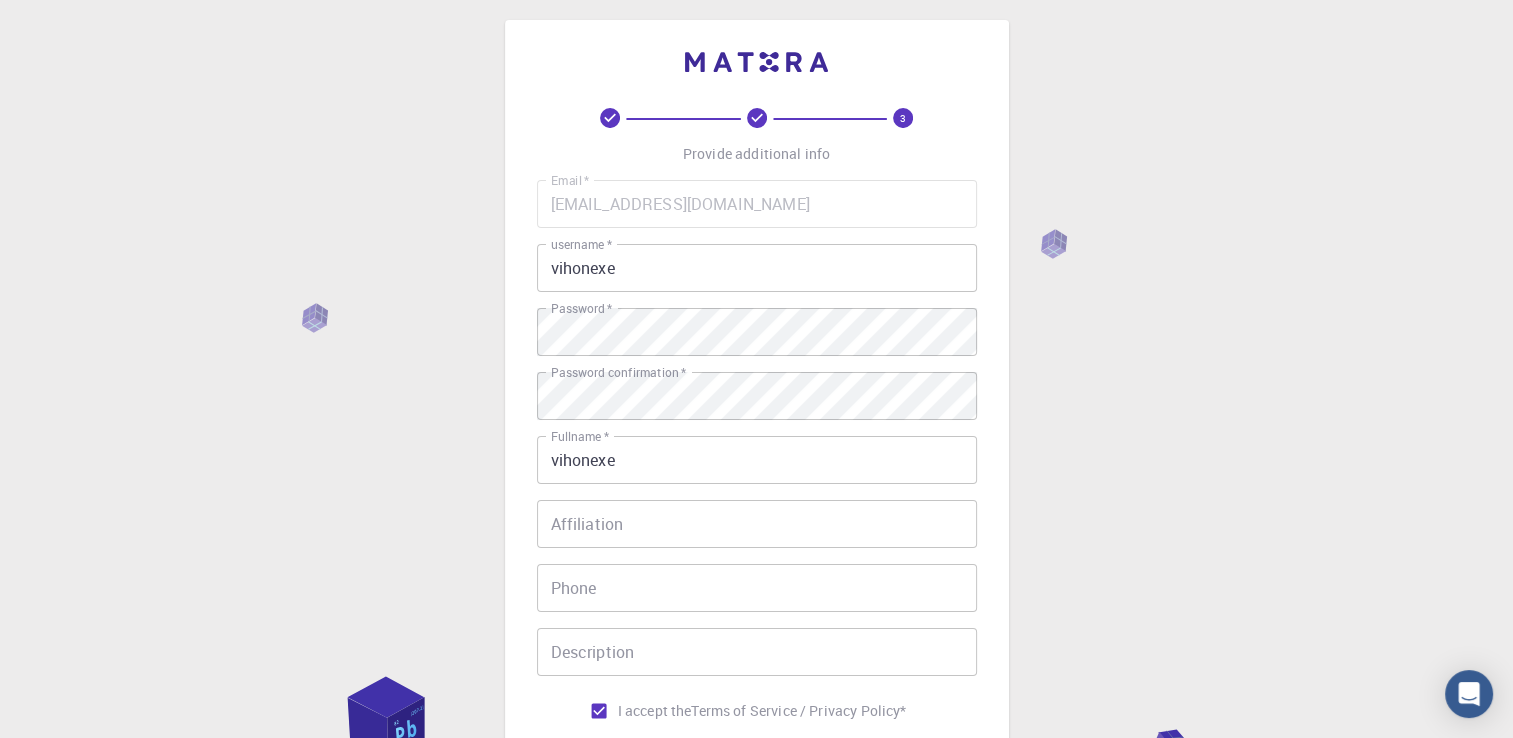 scroll, scrollTop: 3, scrollLeft: 0, axis: vertical 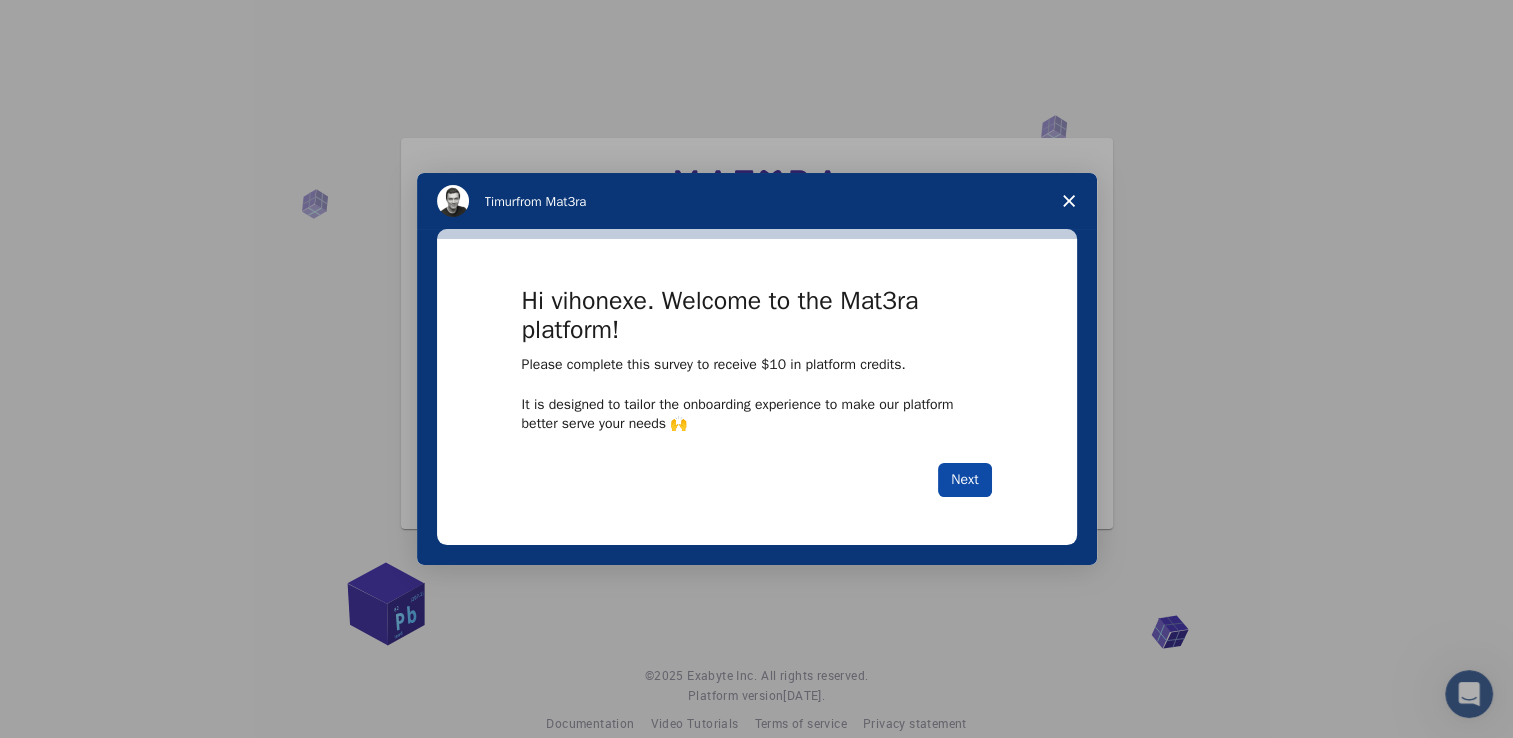 click on "Next" at bounding box center [964, 480] 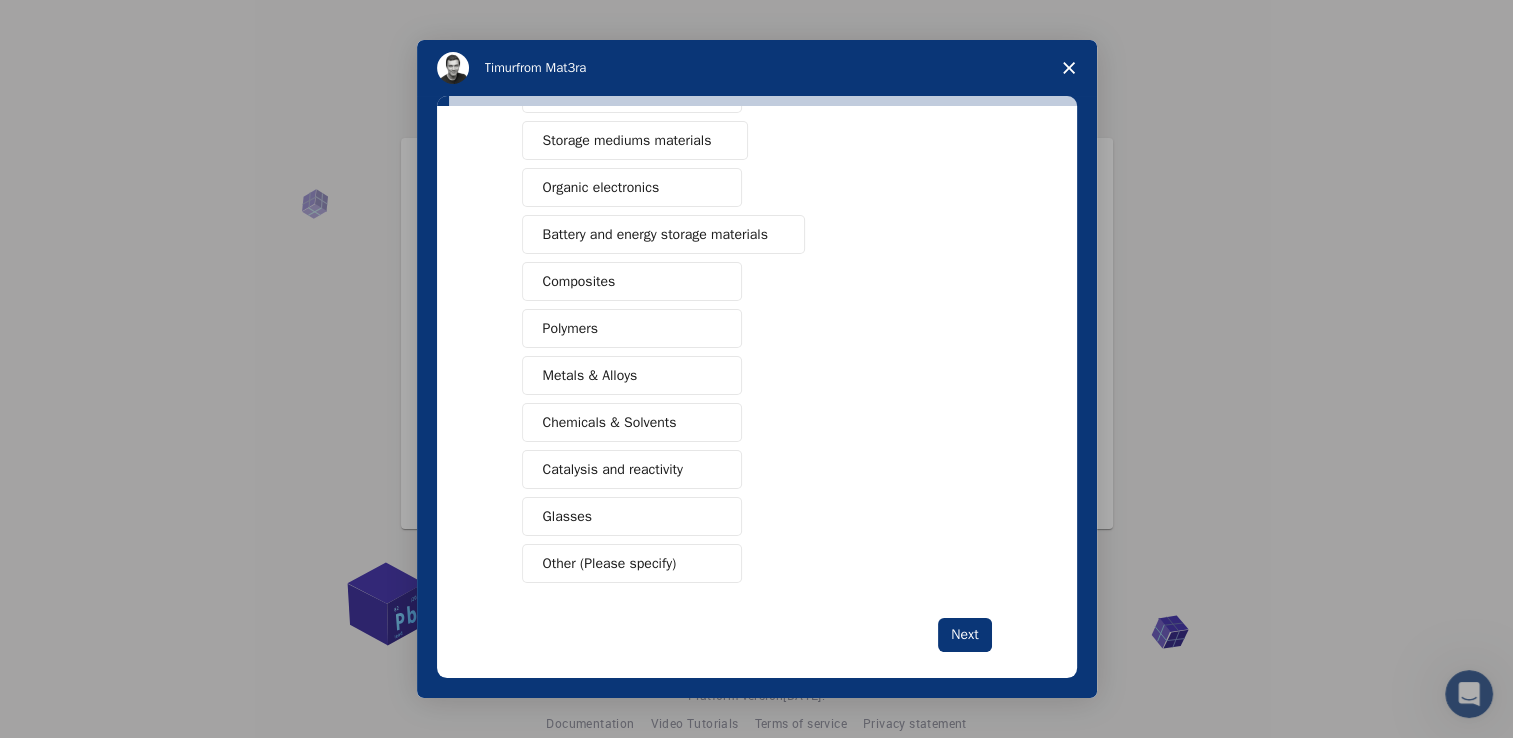 scroll, scrollTop: 221, scrollLeft: 0, axis: vertical 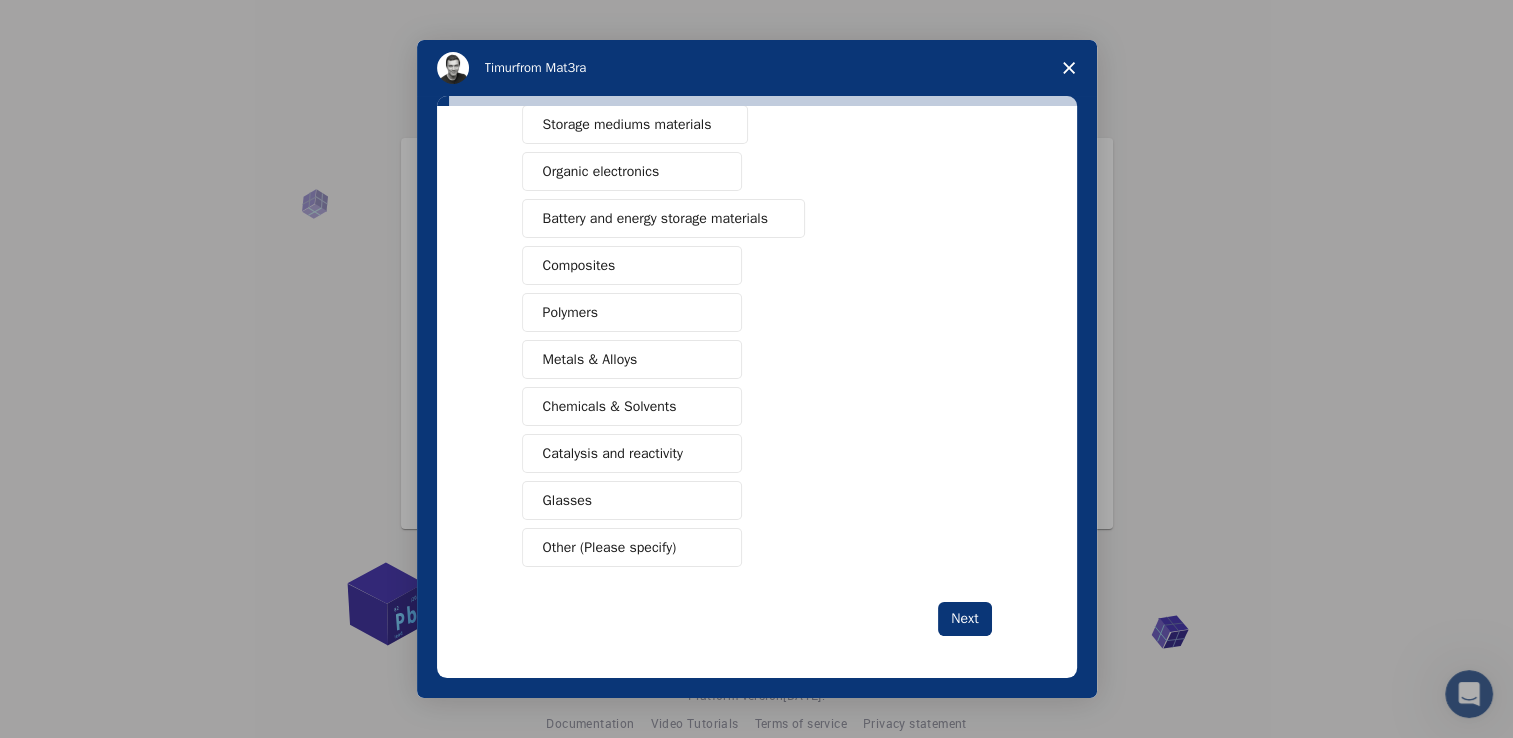 click on "Other (Please specify)" at bounding box center (610, 547) 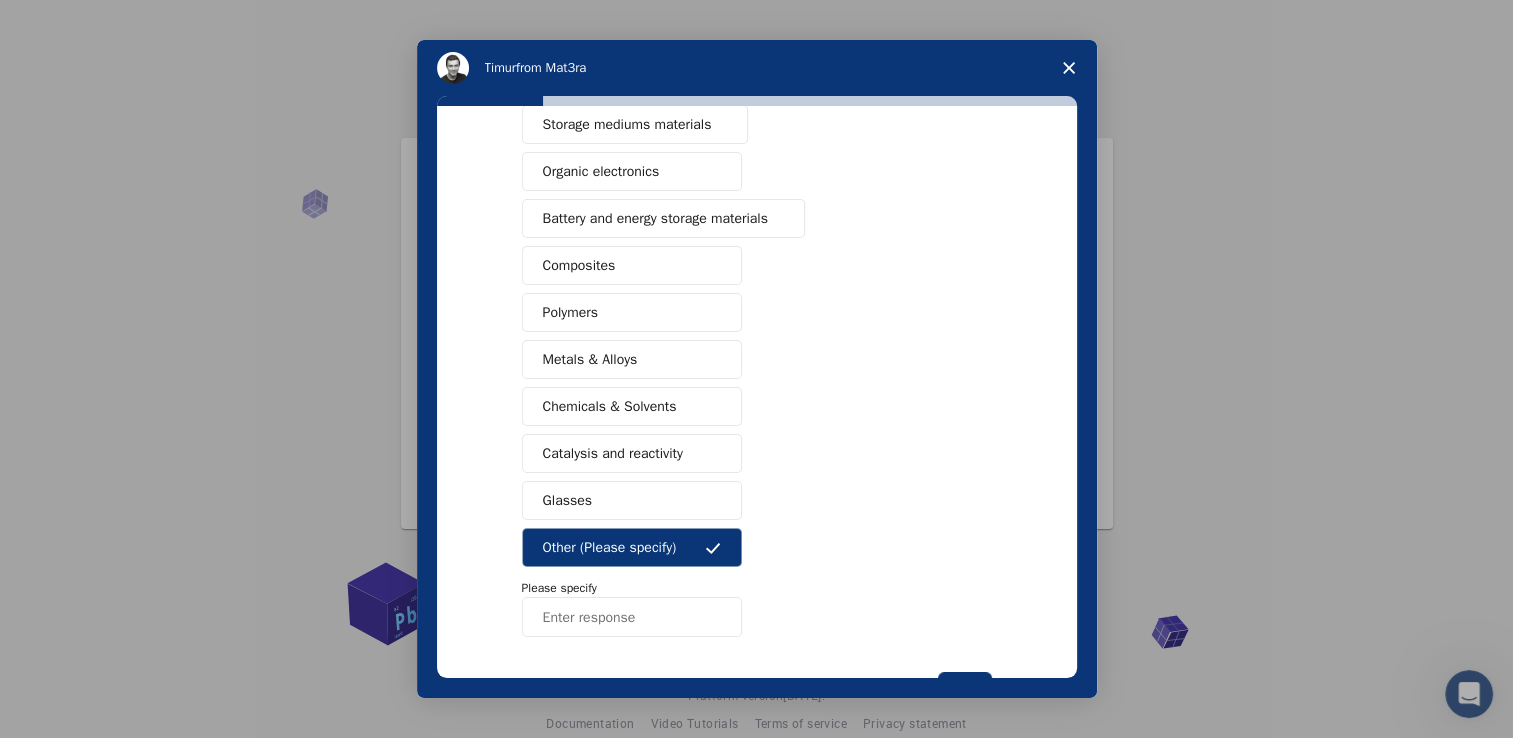 click on "Other (Please specify)" at bounding box center [610, 547] 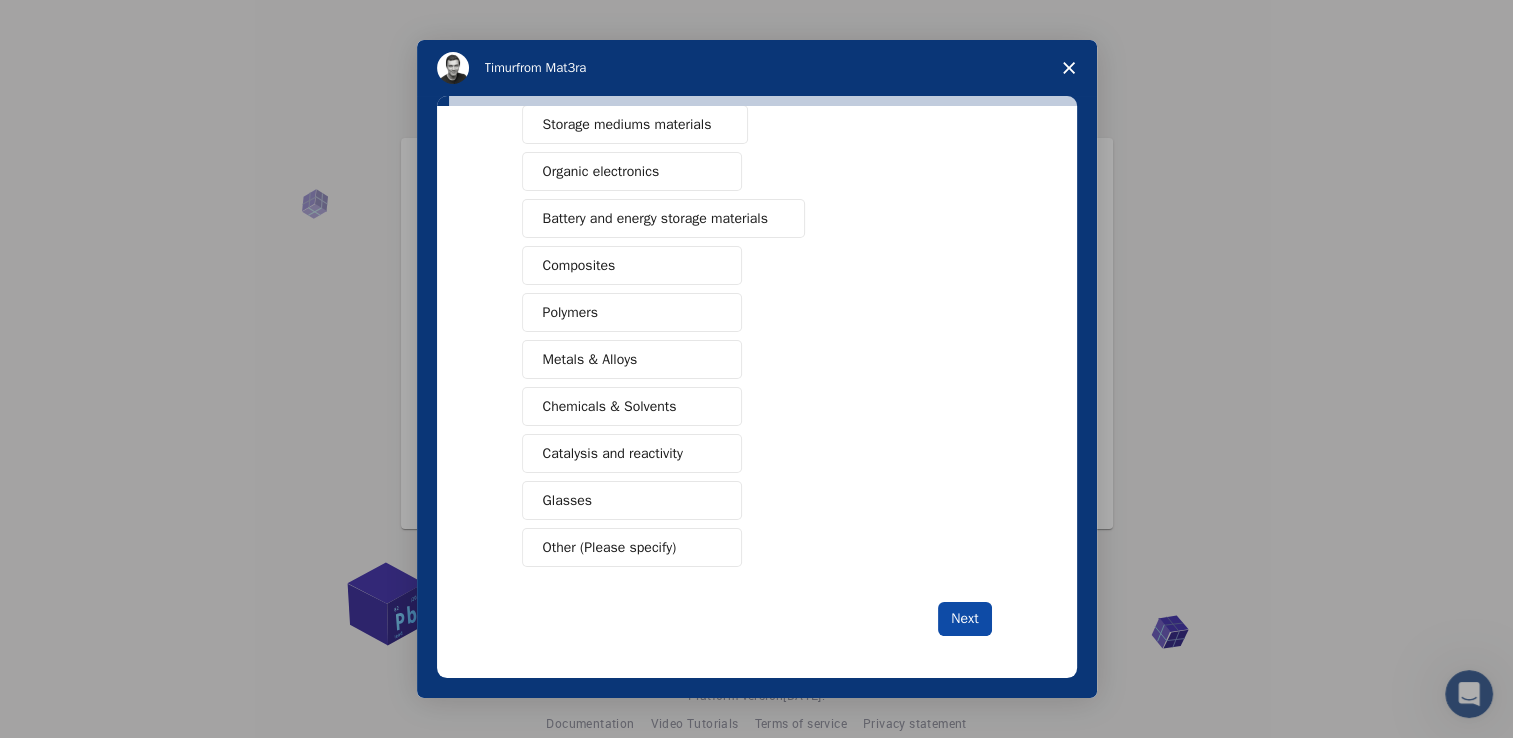click on "Next" at bounding box center (964, 619) 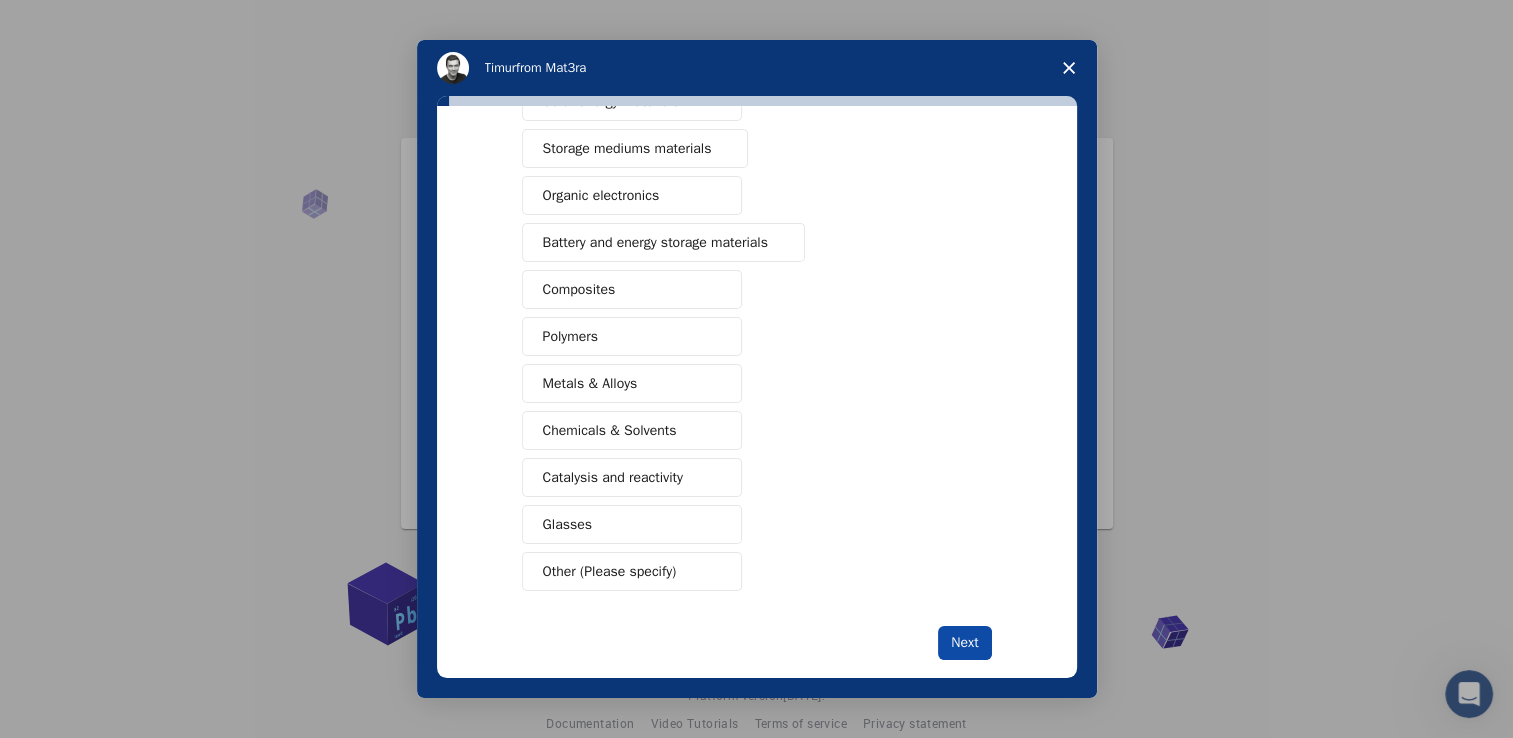 scroll, scrollTop: 128, scrollLeft: 0, axis: vertical 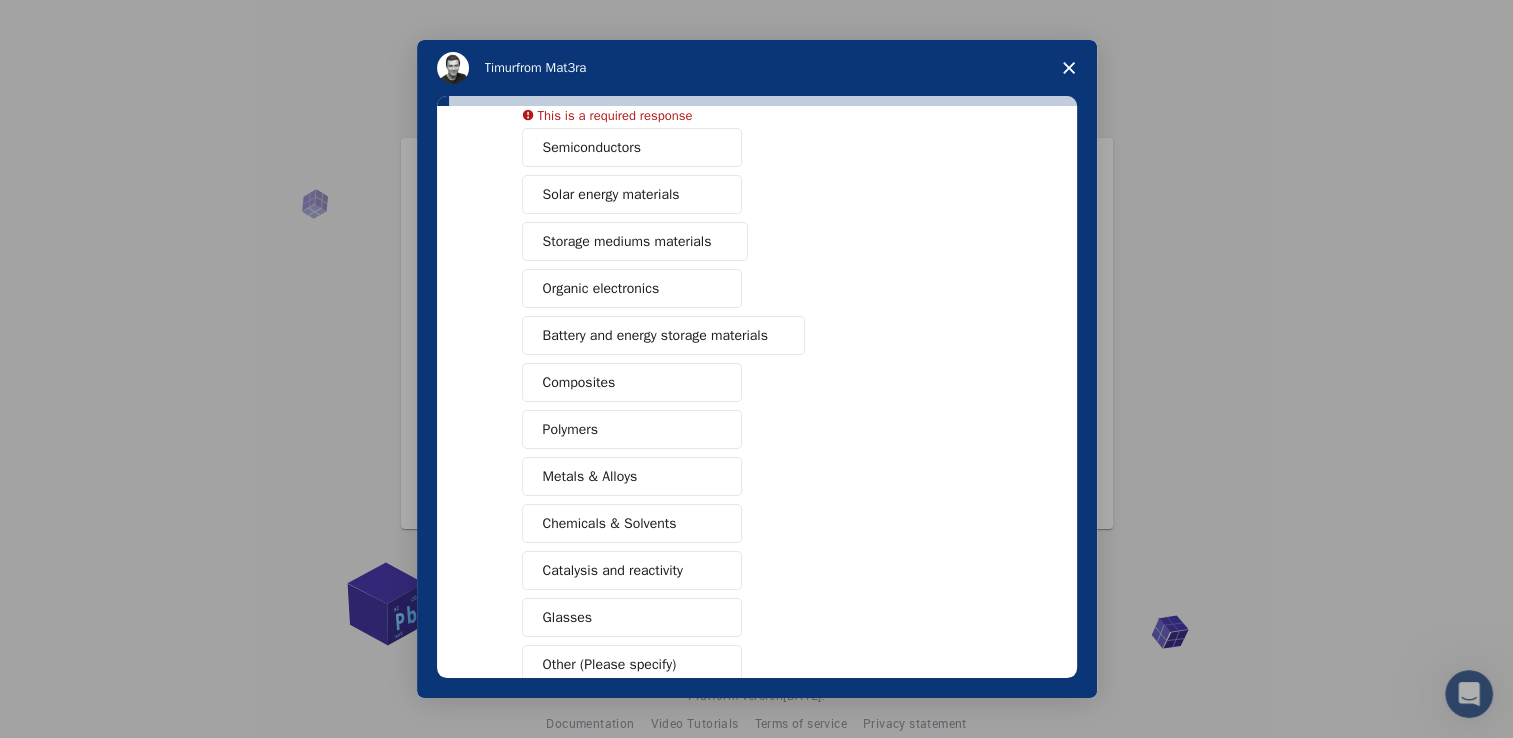 click 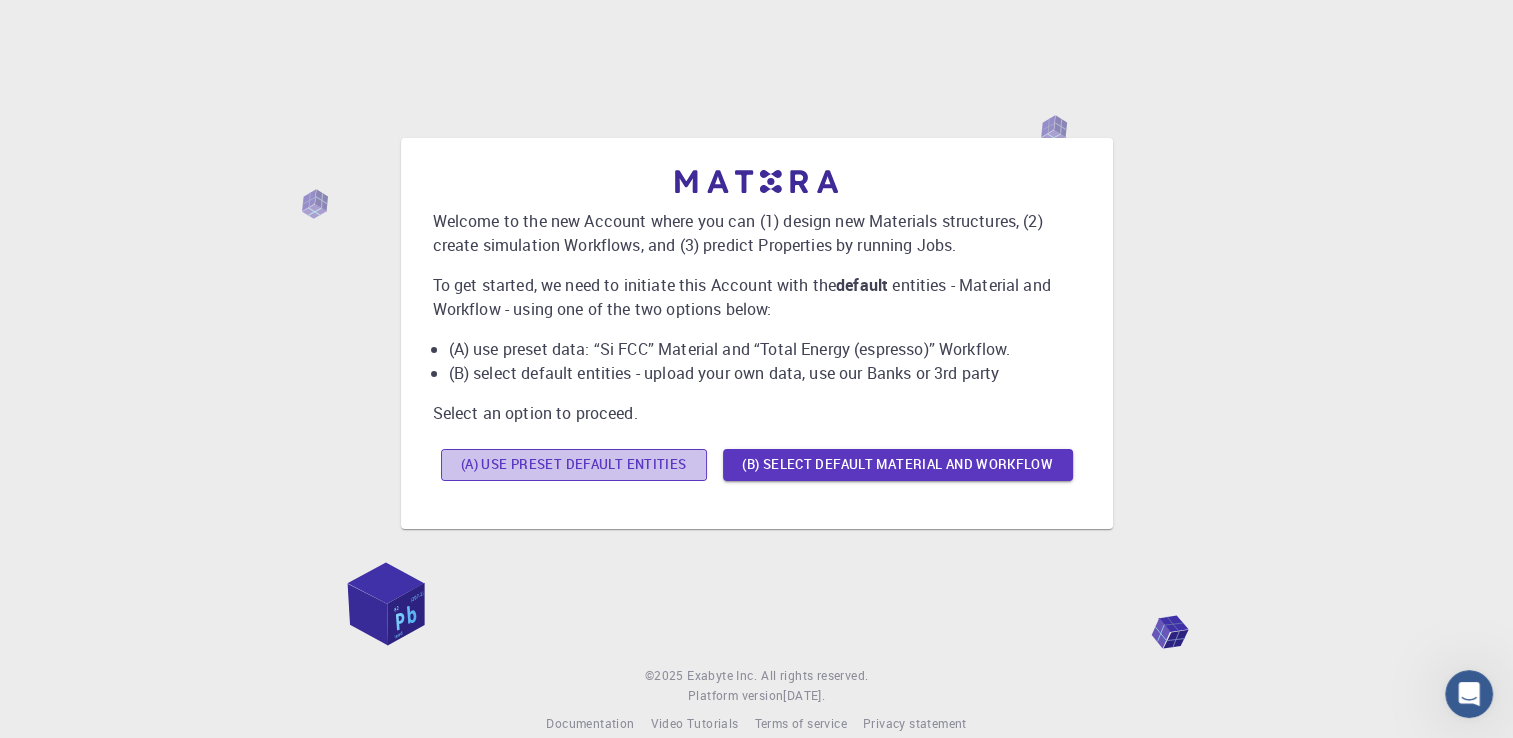 click on "(A) Use preset default entities" at bounding box center [574, 465] 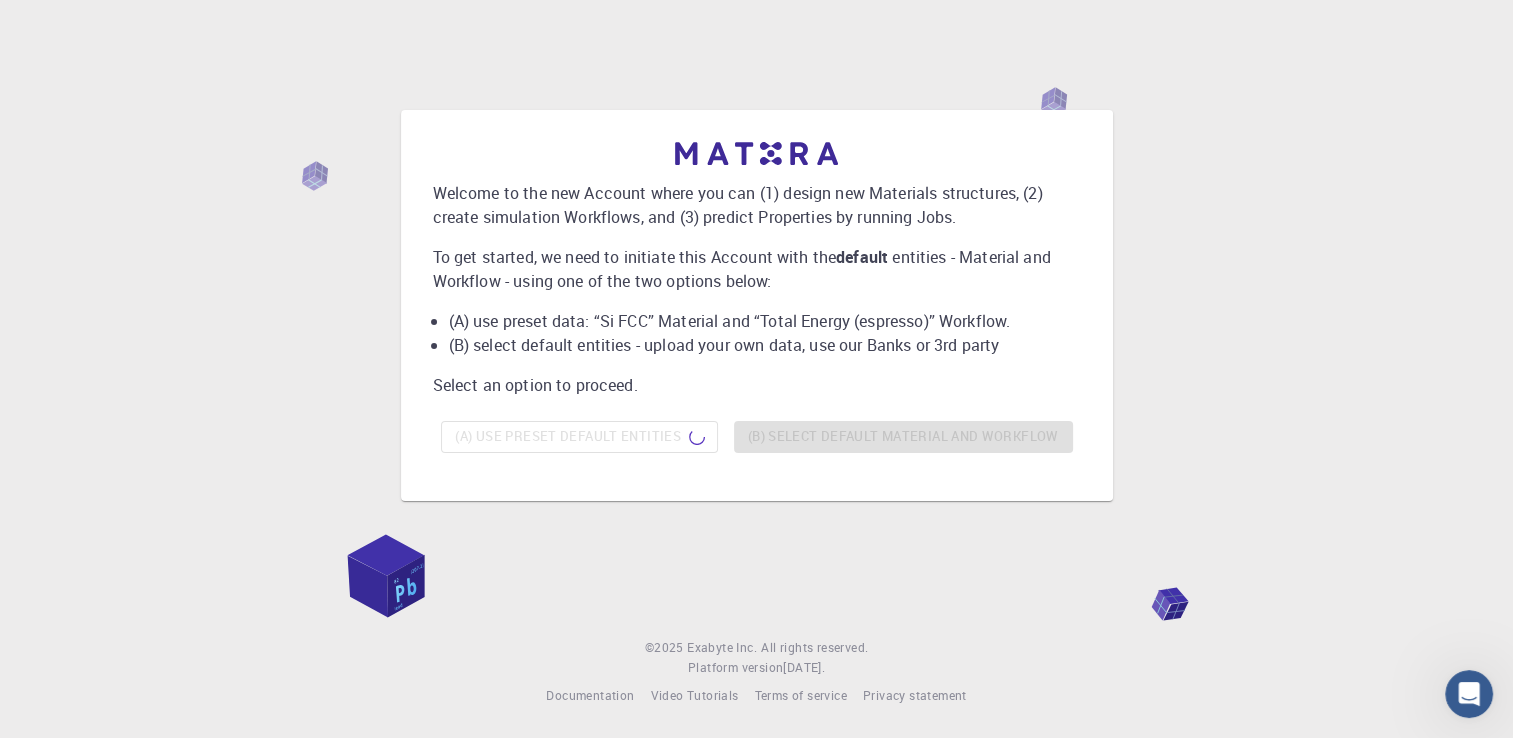 scroll, scrollTop: 0, scrollLeft: 0, axis: both 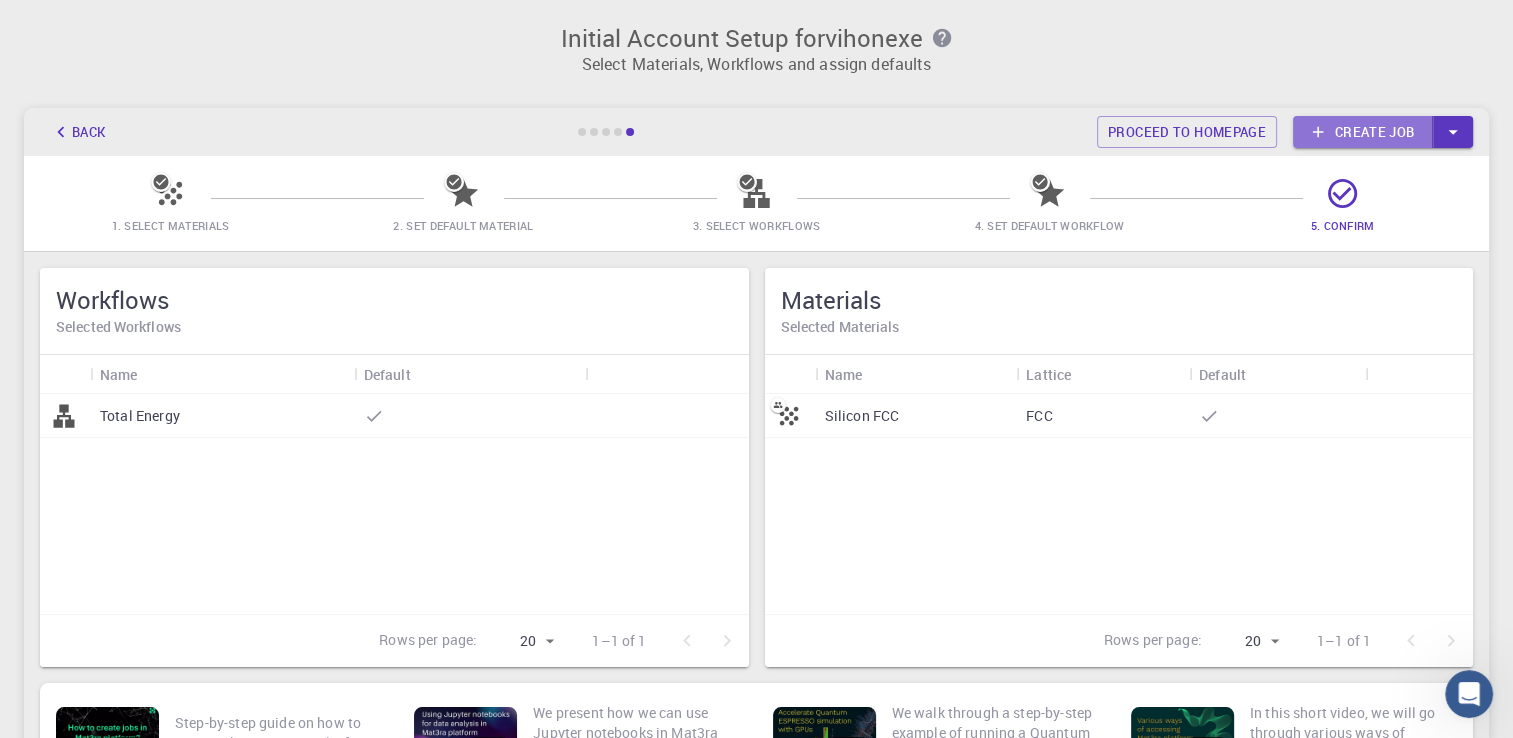 click 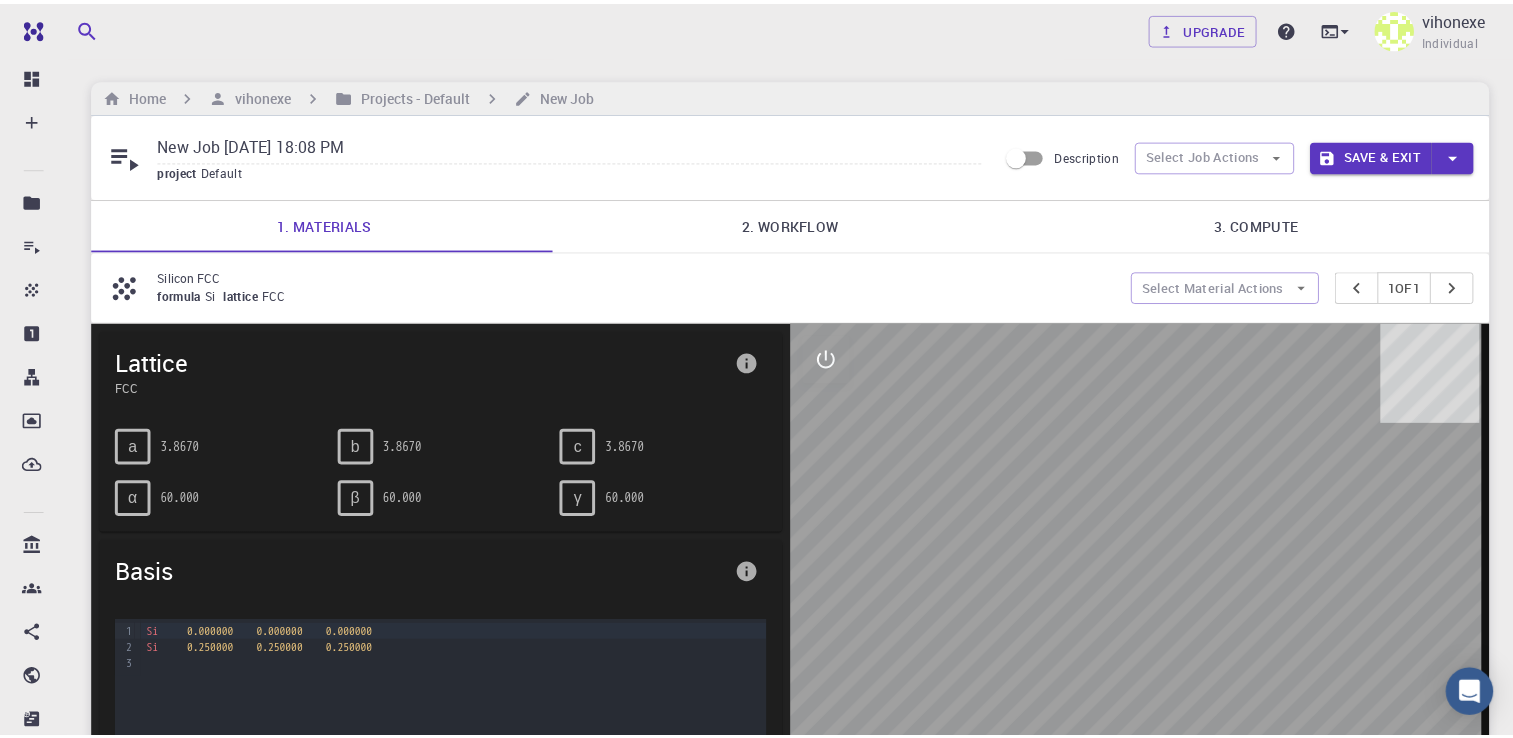 scroll, scrollTop: 0, scrollLeft: 0, axis: both 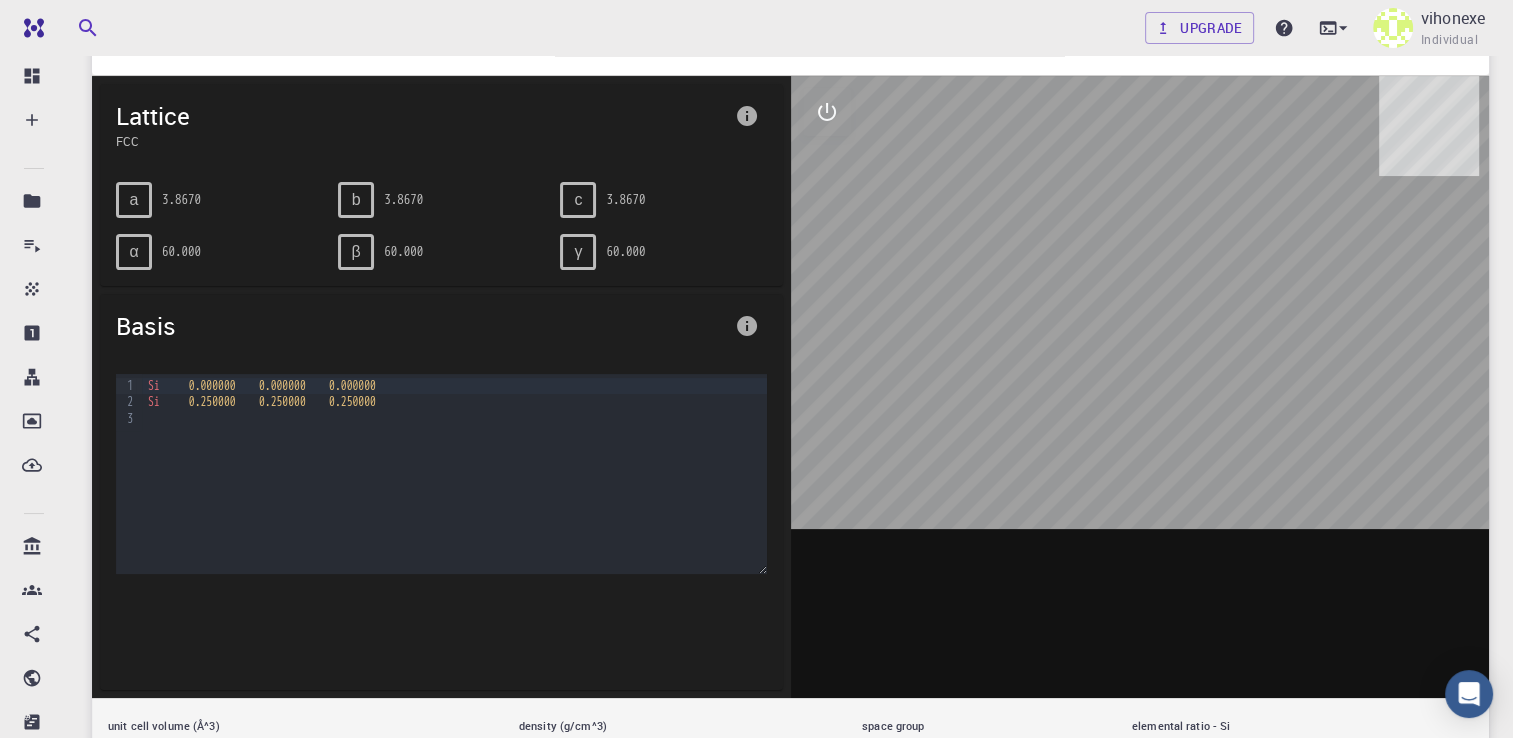 drag, startPoint x: 1168, startPoint y: 388, endPoint x: 1069, endPoint y: 416, distance: 102.88343 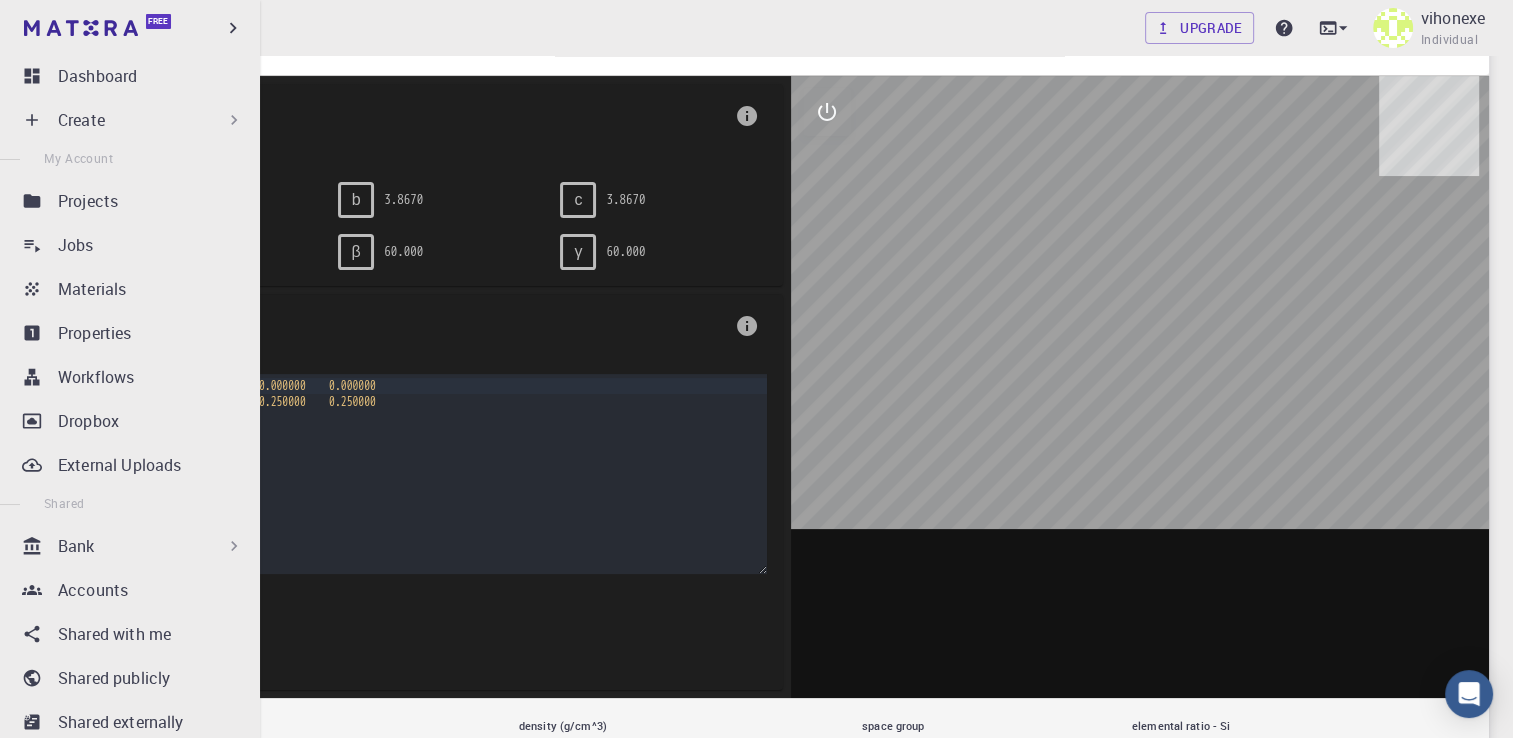 click 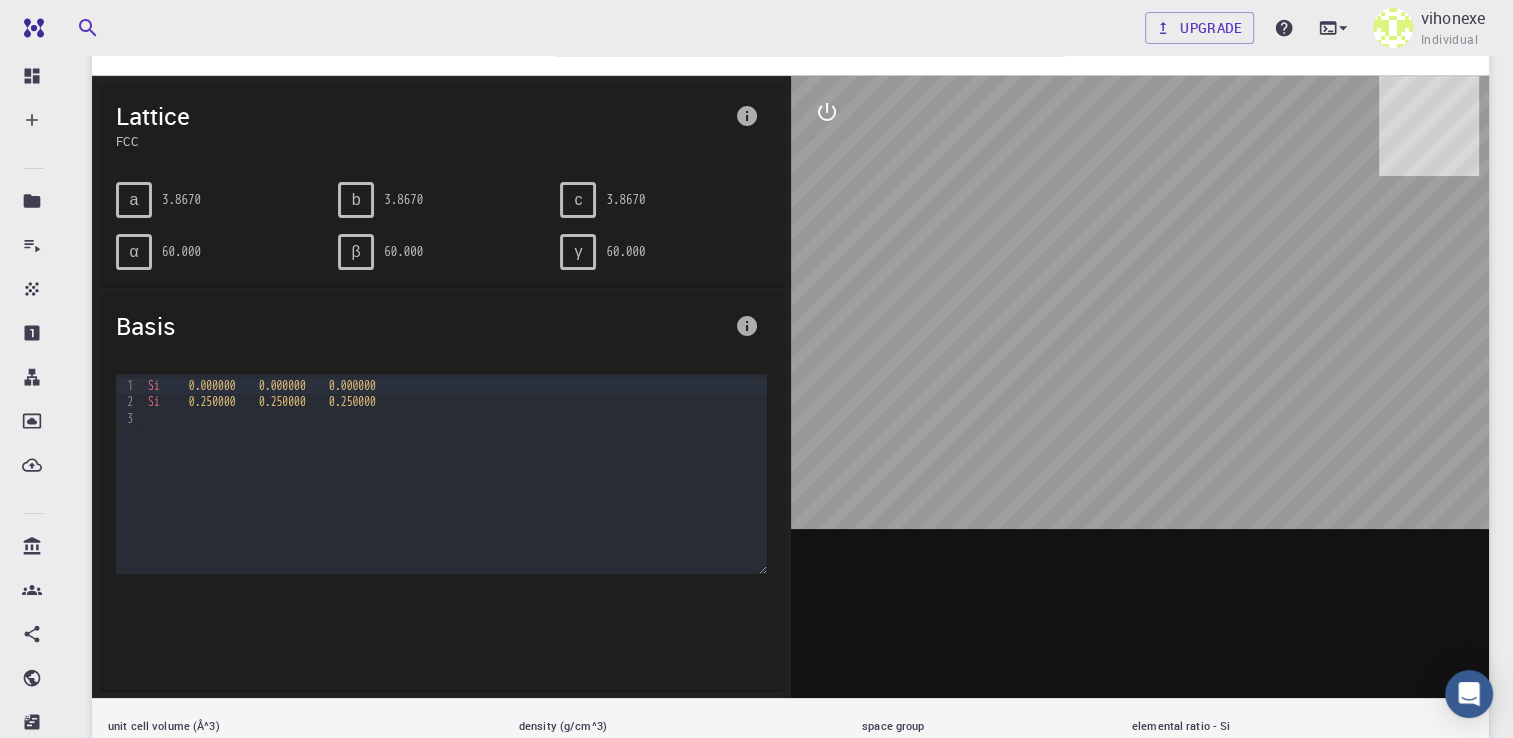 click at bounding box center (1140, 387) 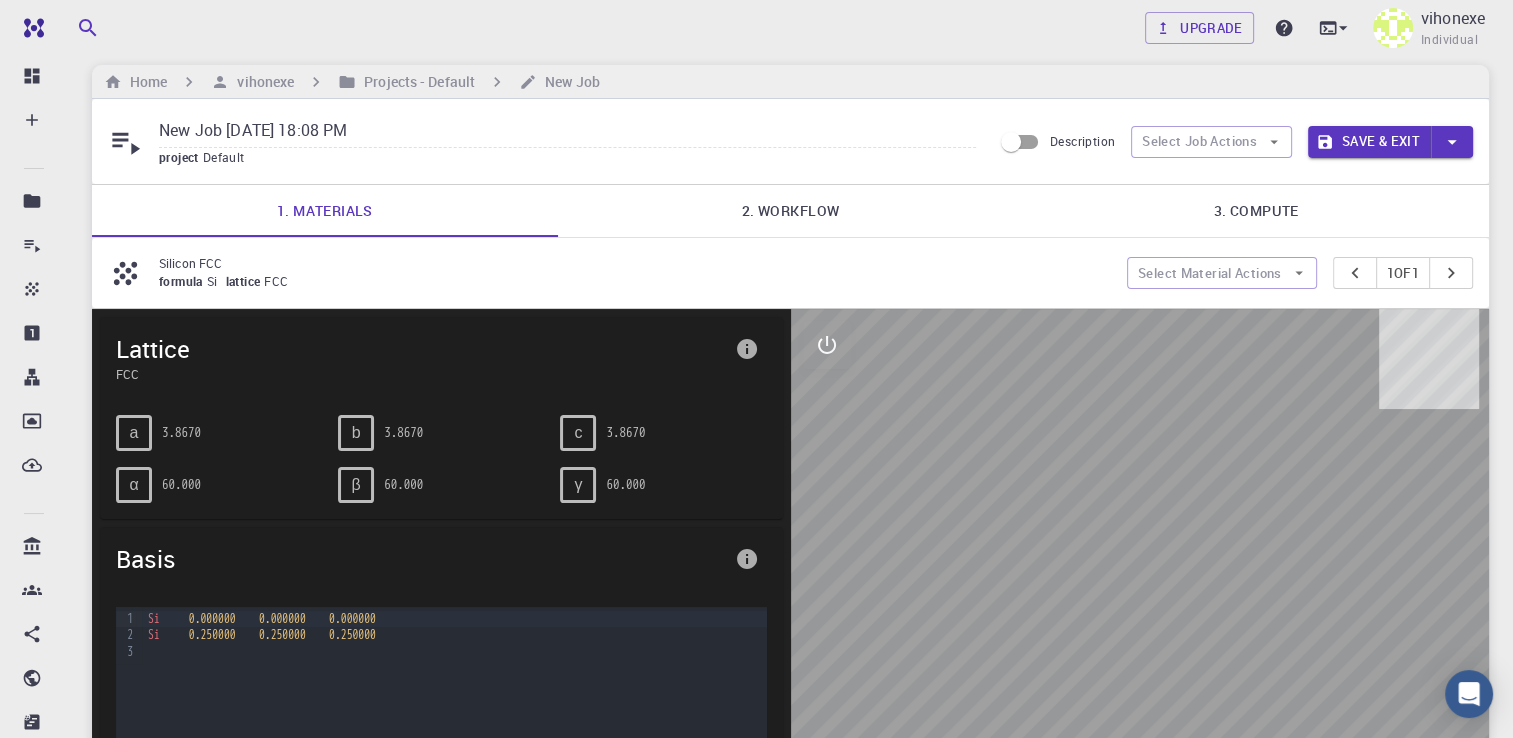scroll, scrollTop: 0, scrollLeft: 0, axis: both 